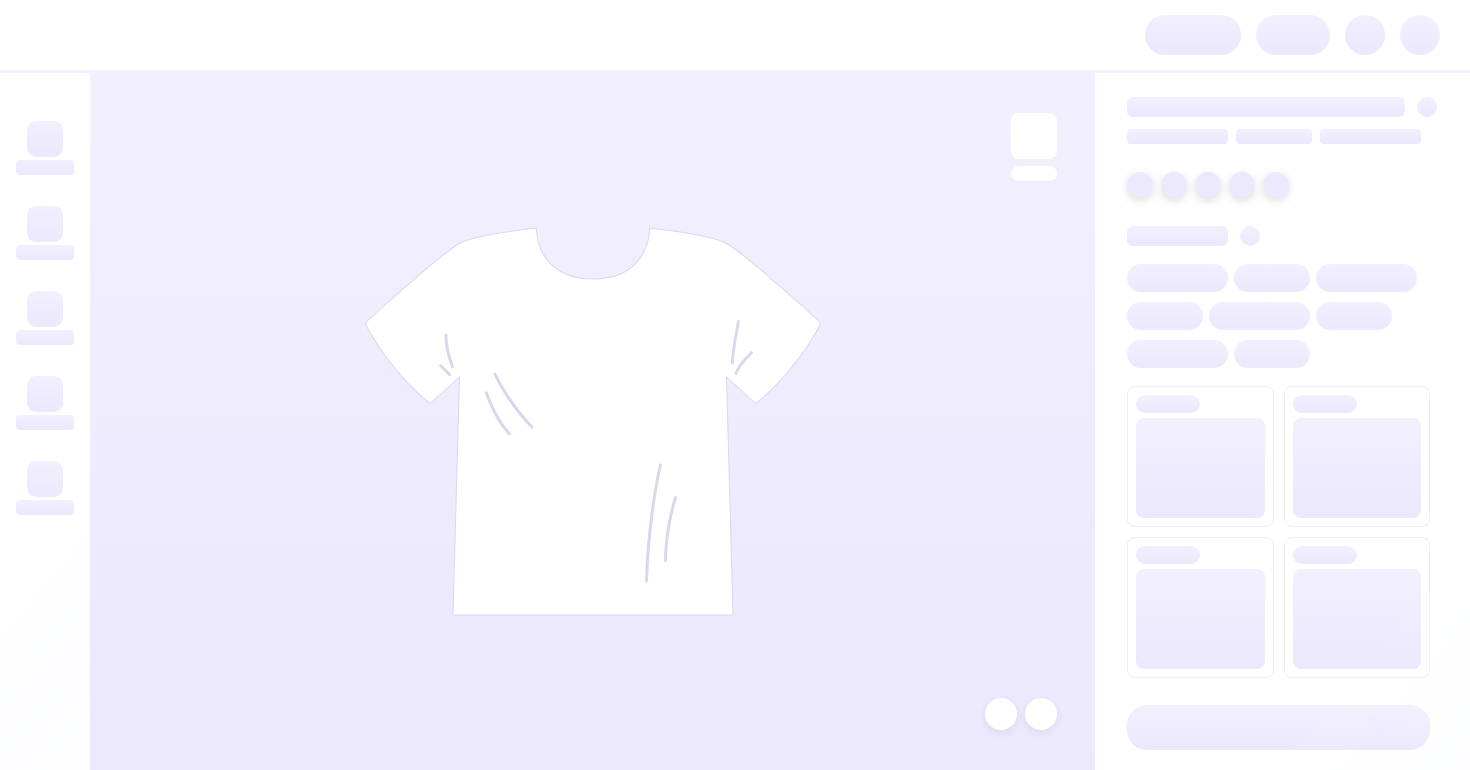 scroll, scrollTop: 0, scrollLeft: 0, axis: both 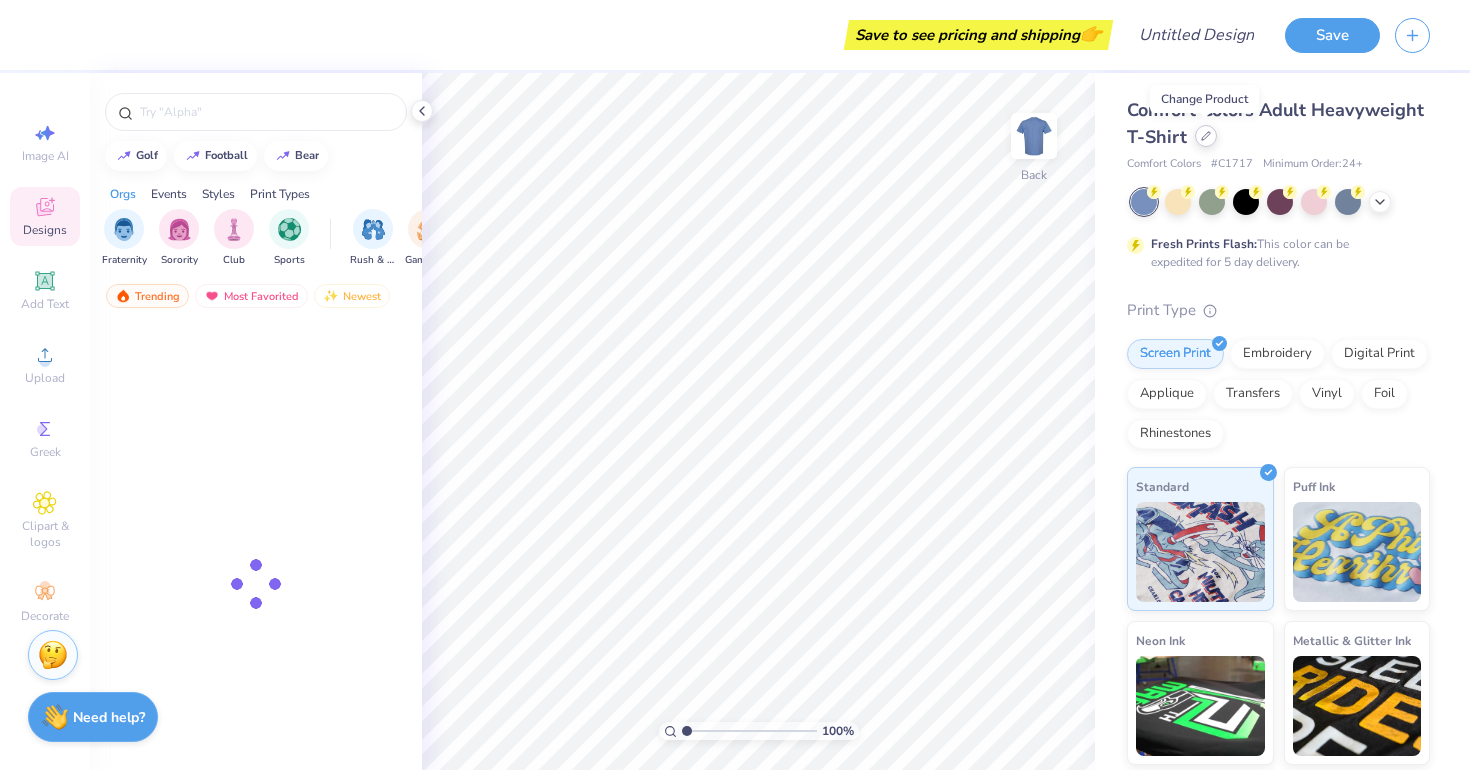 click at bounding box center (1206, 136) 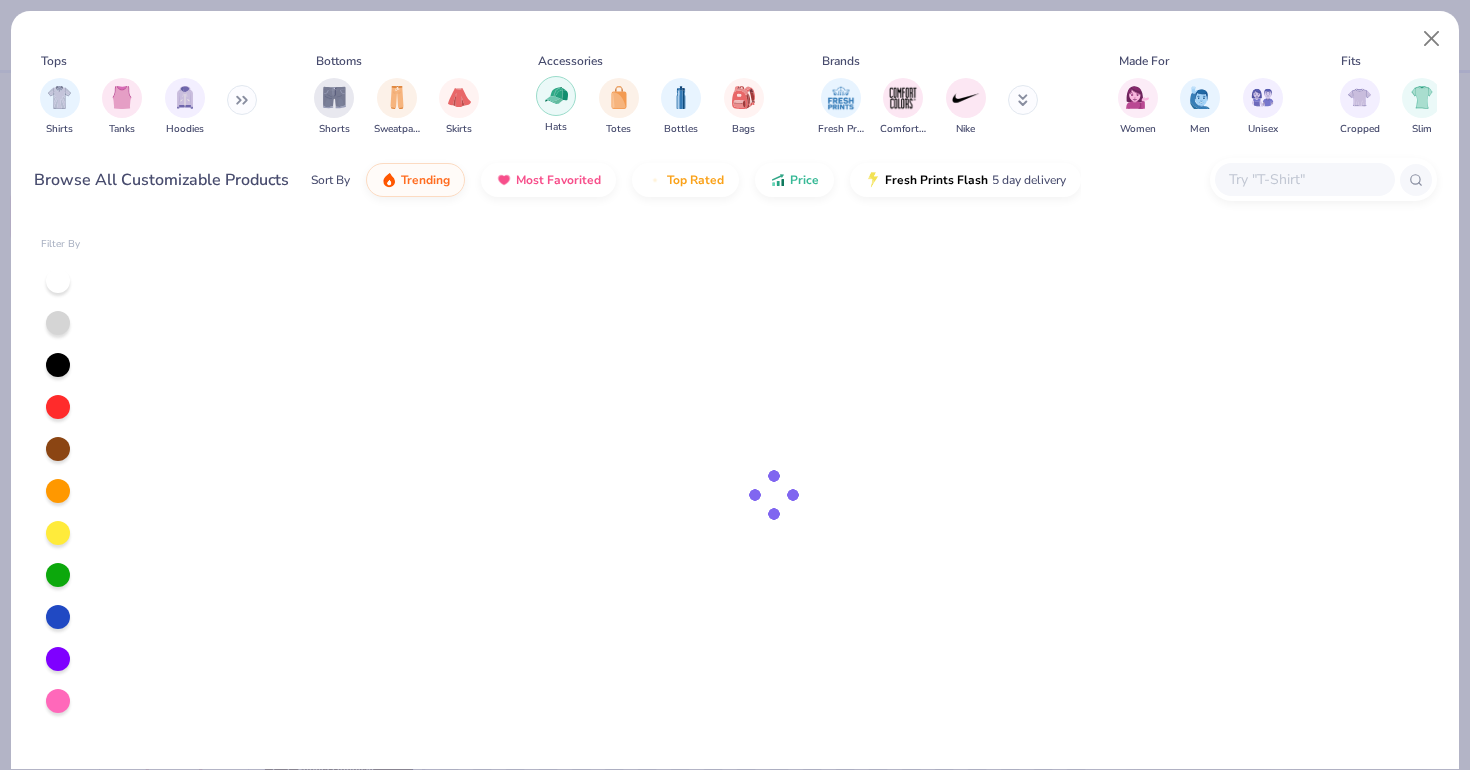 click at bounding box center (556, 95) 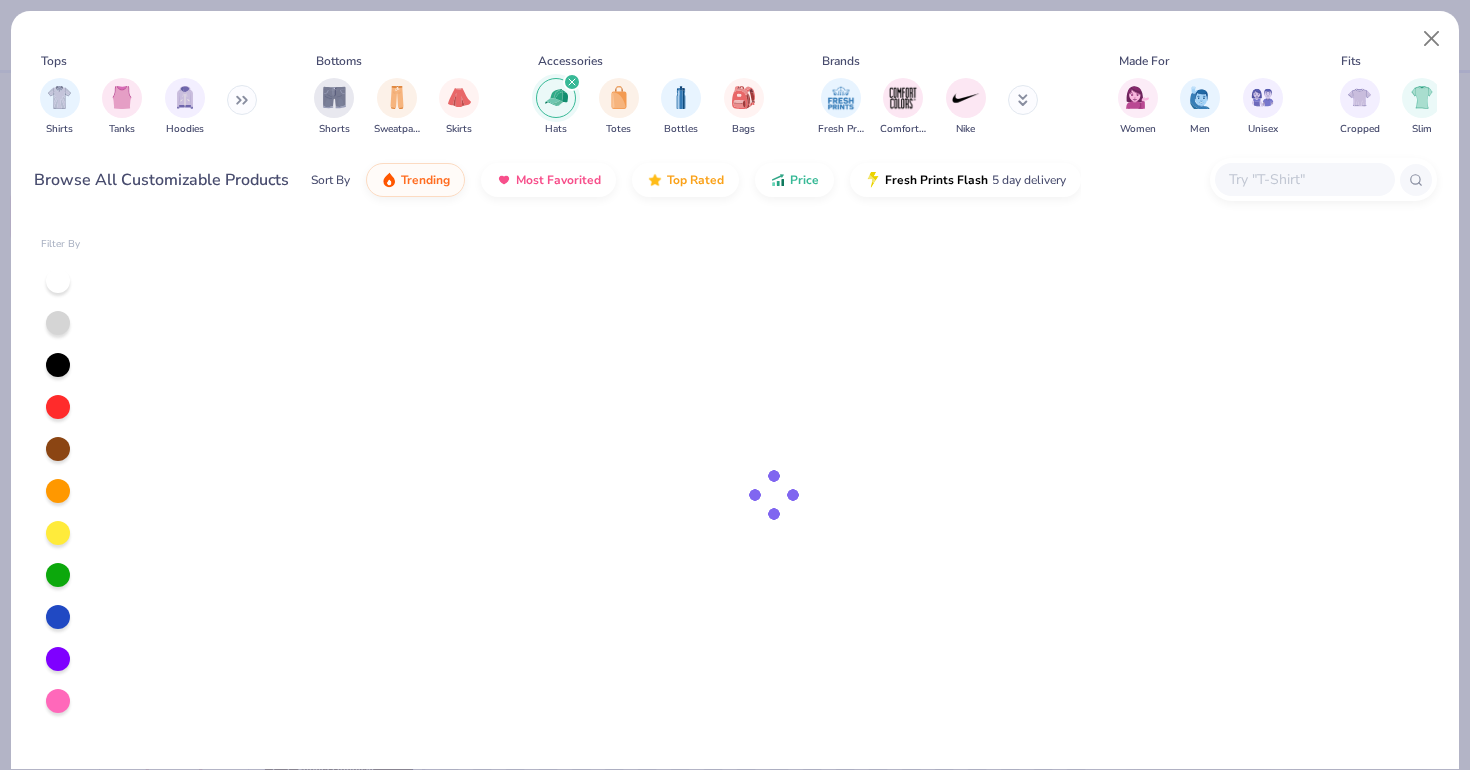 click at bounding box center (58, 533) 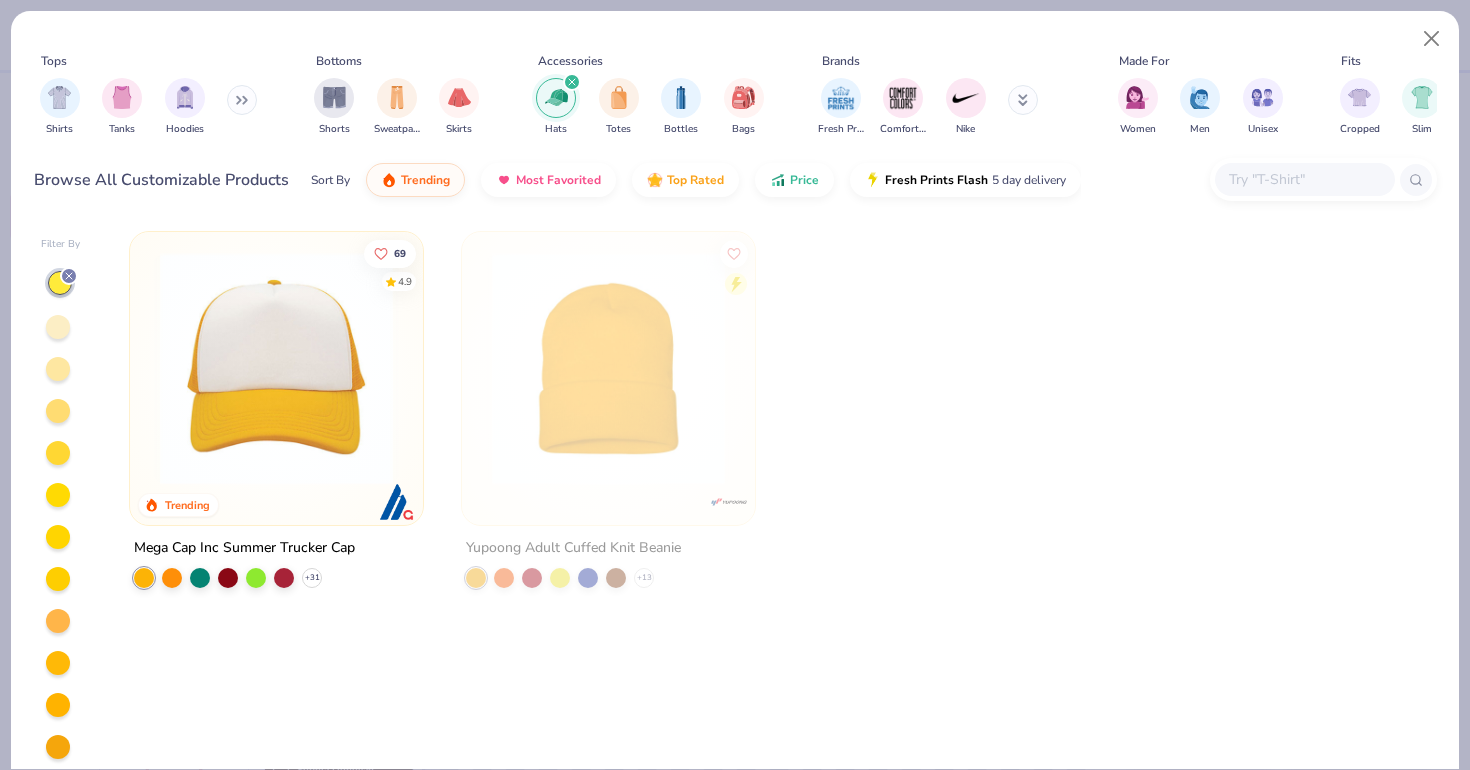 click at bounding box center (276, 368) 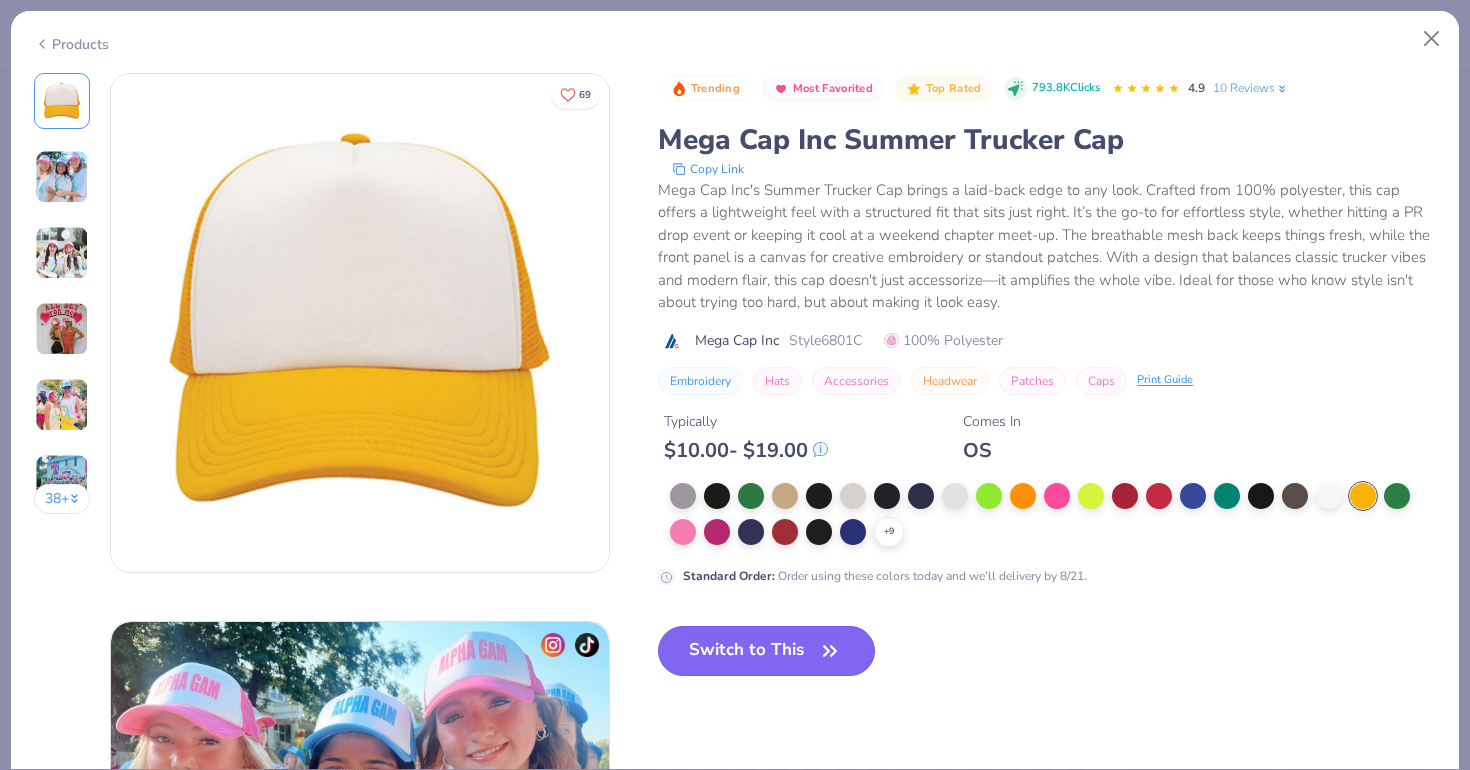 click on "Switch to This" at bounding box center (766, 651) 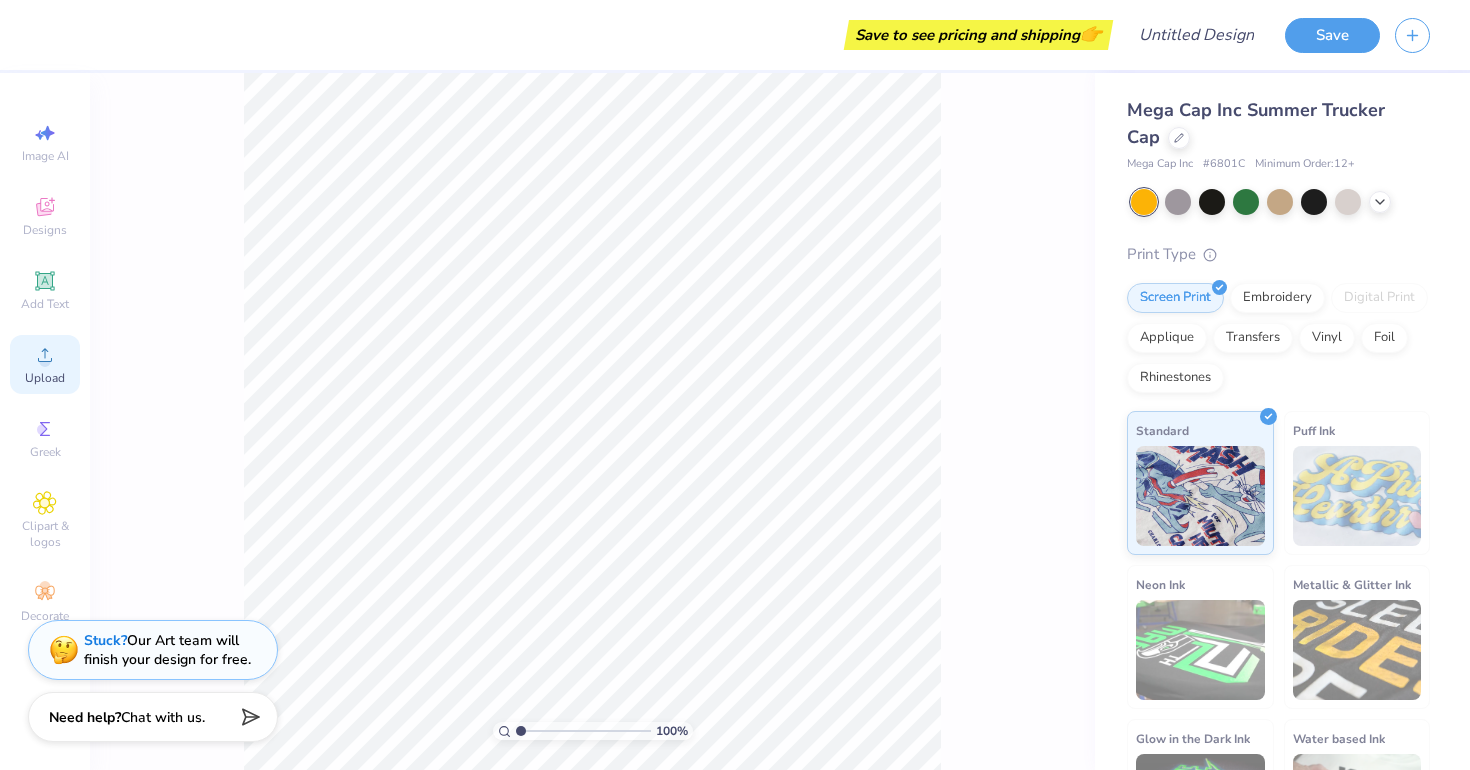 click on "Upload" at bounding box center [45, 364] 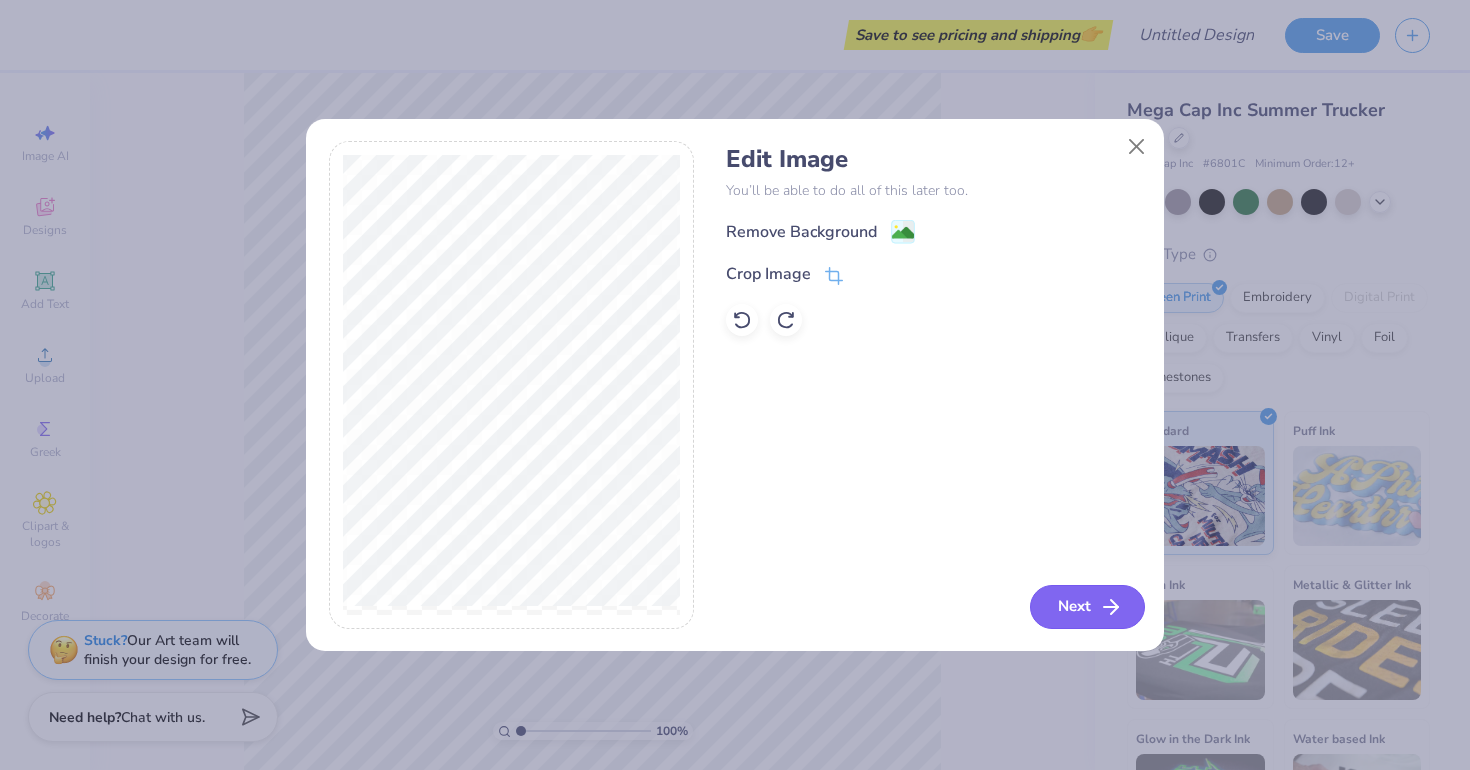 click on "Next" at bounding box center (1087, 607) 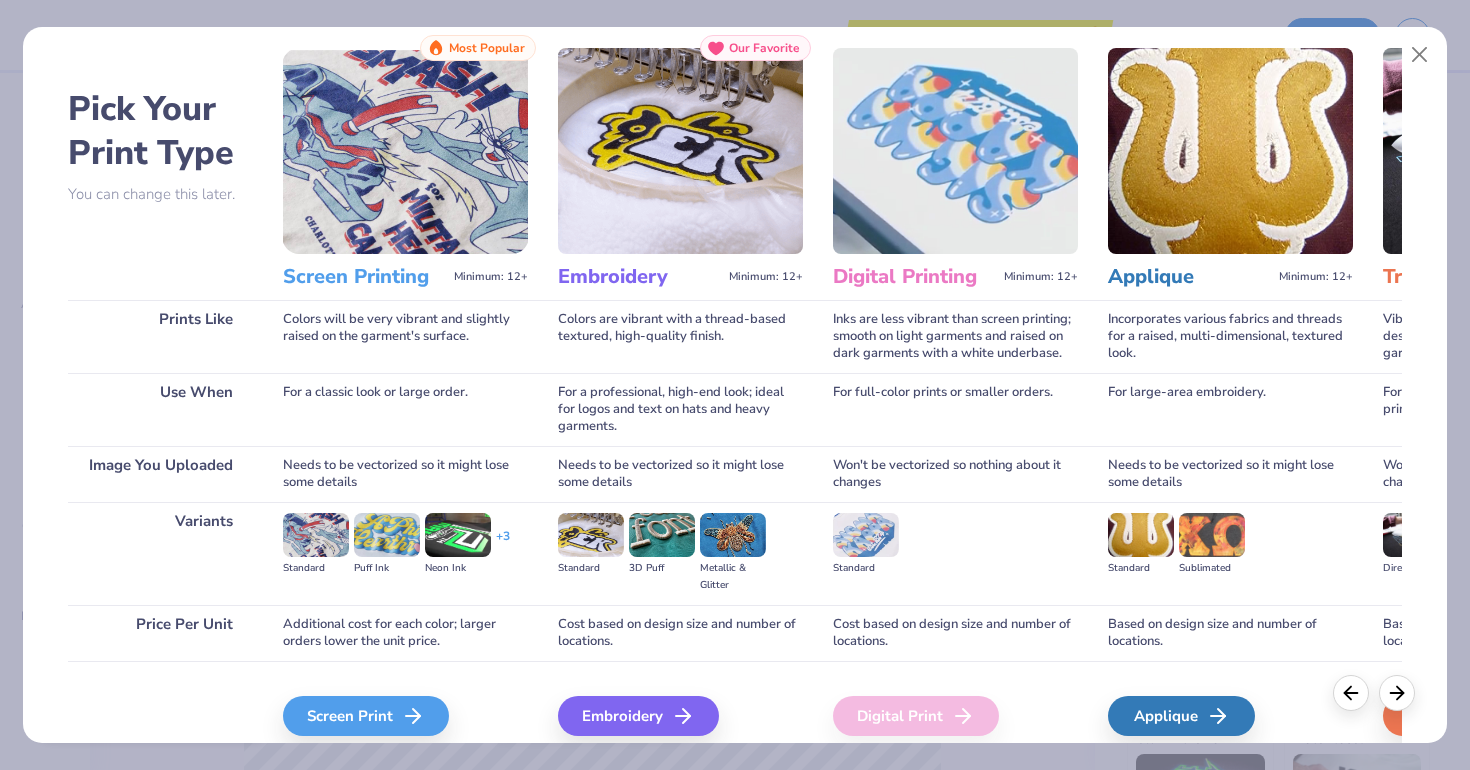 scroll, scrollTop: 127, scrollLeft: 0, axis: vertical 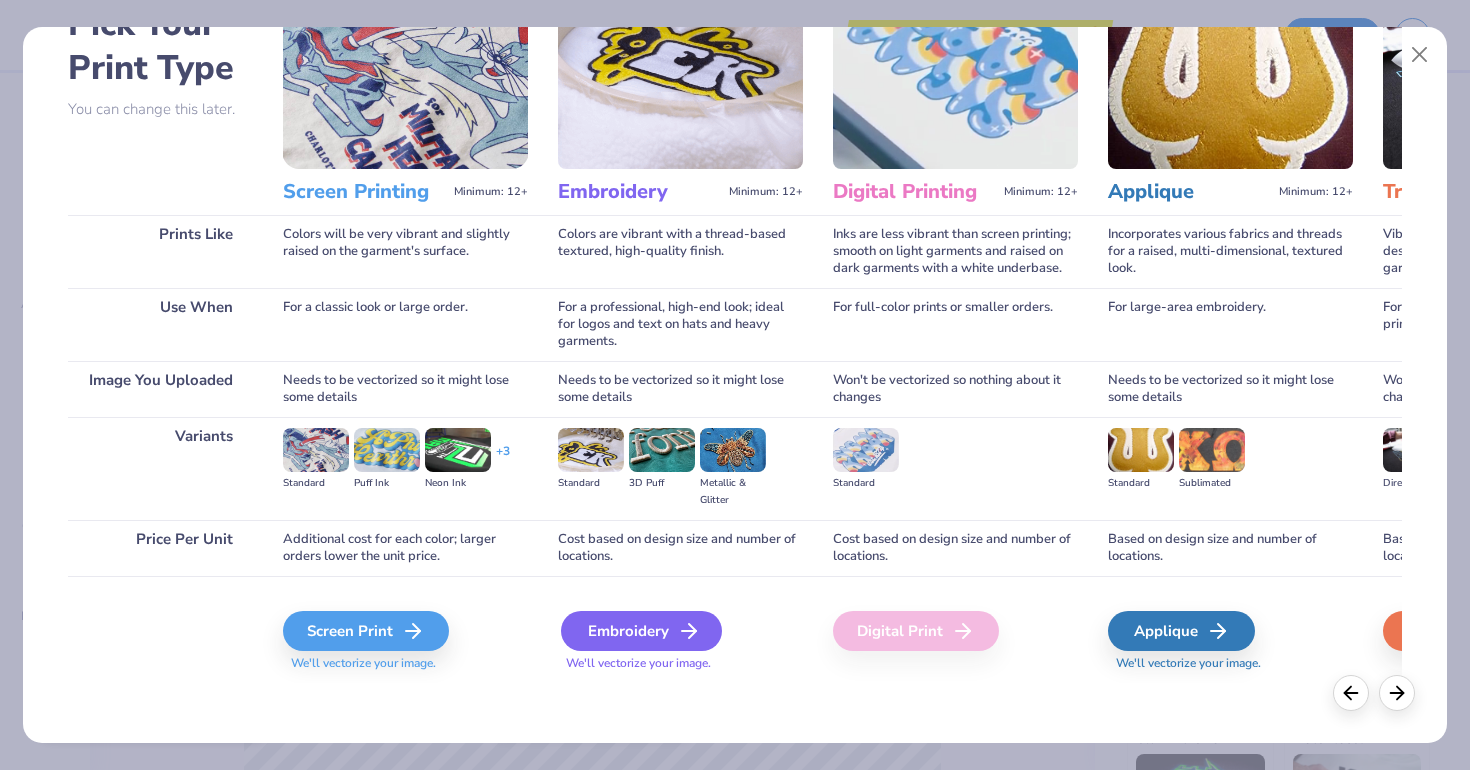 click on "Embroidery" at bounding box center (641, 631) 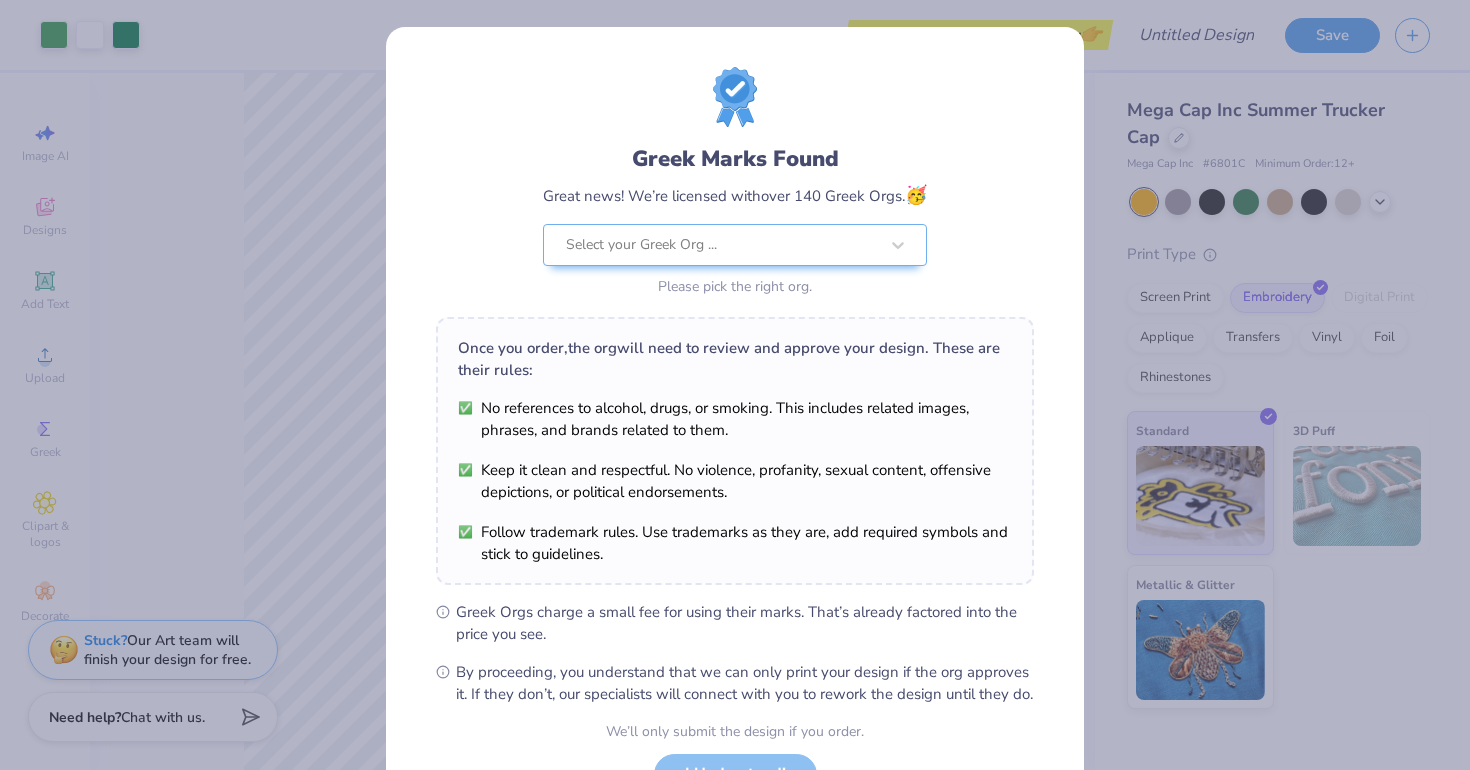click on "Art colors Save to see pricing and shipping  👉 Design Title Save Image AI Designs Add Text Upload Greek Clipart & logos Decorate 100  % W 3.29 3.29 " H 1.98 1.98 " Match to Mockup Center Middle Top Bottom Mega Cap Inc Summer Trucker Cap Mega Cap Inc # 6801C Minimum Order:  12 +   Print Type Screen Print Embroidery Digital Print Applique Transfers Vinyl Foil Rhinestones Standard 3D Puff Metallic & Glitter Stuck?  Our Art team will finish your design for free. Need help?  Chat with us.
Greek Marks Found Great news! We’re licensed with  over 140 Greek Orgs. 🥳 Select your Greek Org ... Please pick the right org. Once you order,  the org  will need to review and approve your design. These are their rules: No references to alcohol, drugs, or smoking. This includes related images, phrases, and brands related to them. Keep it clean and respectful. No violence, profanity, sexual content, offensive depictions, or political endorsements. I Understand! No  Greek" at bounding box center [735, 385] 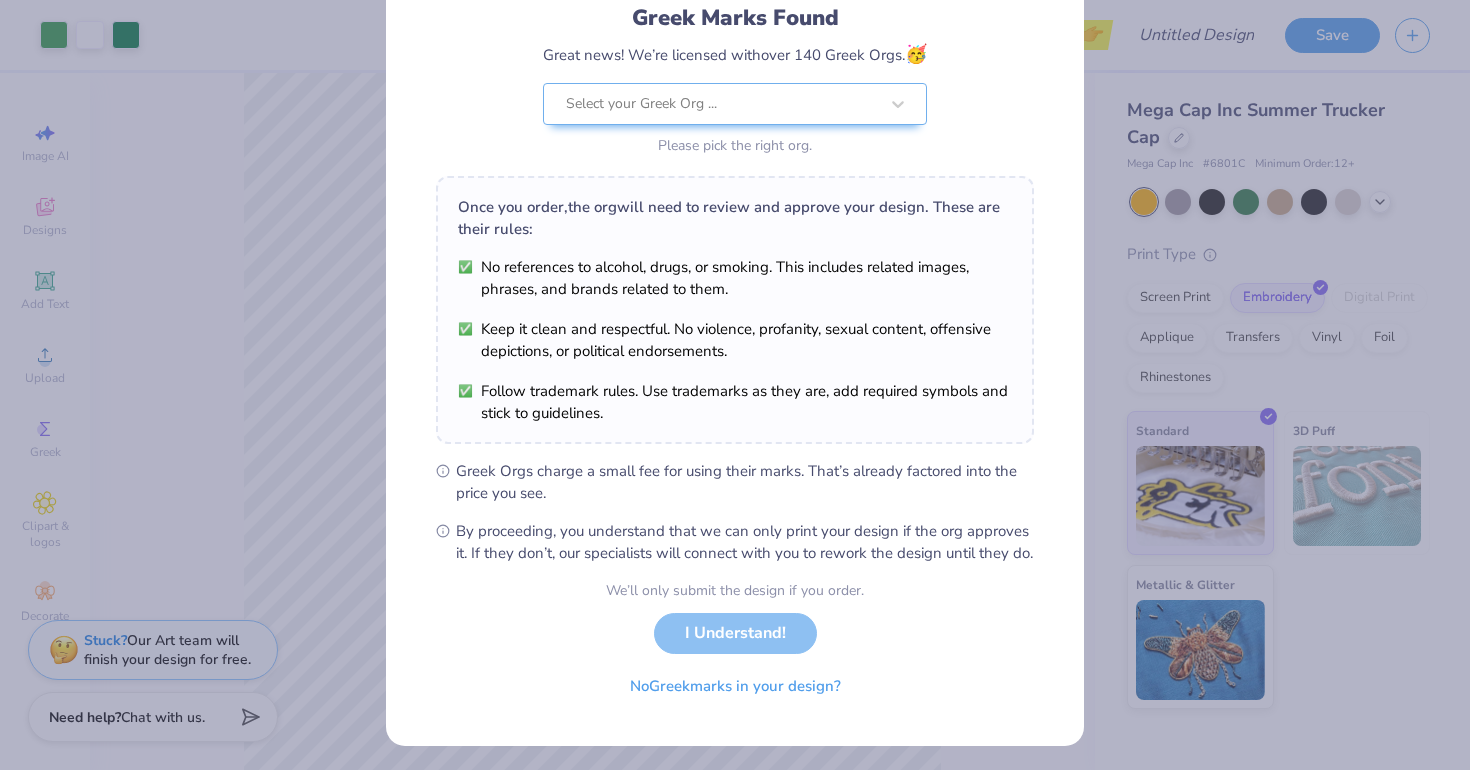 scroll, scrollTop: 143, scrollLeft: 0, axis: vertical 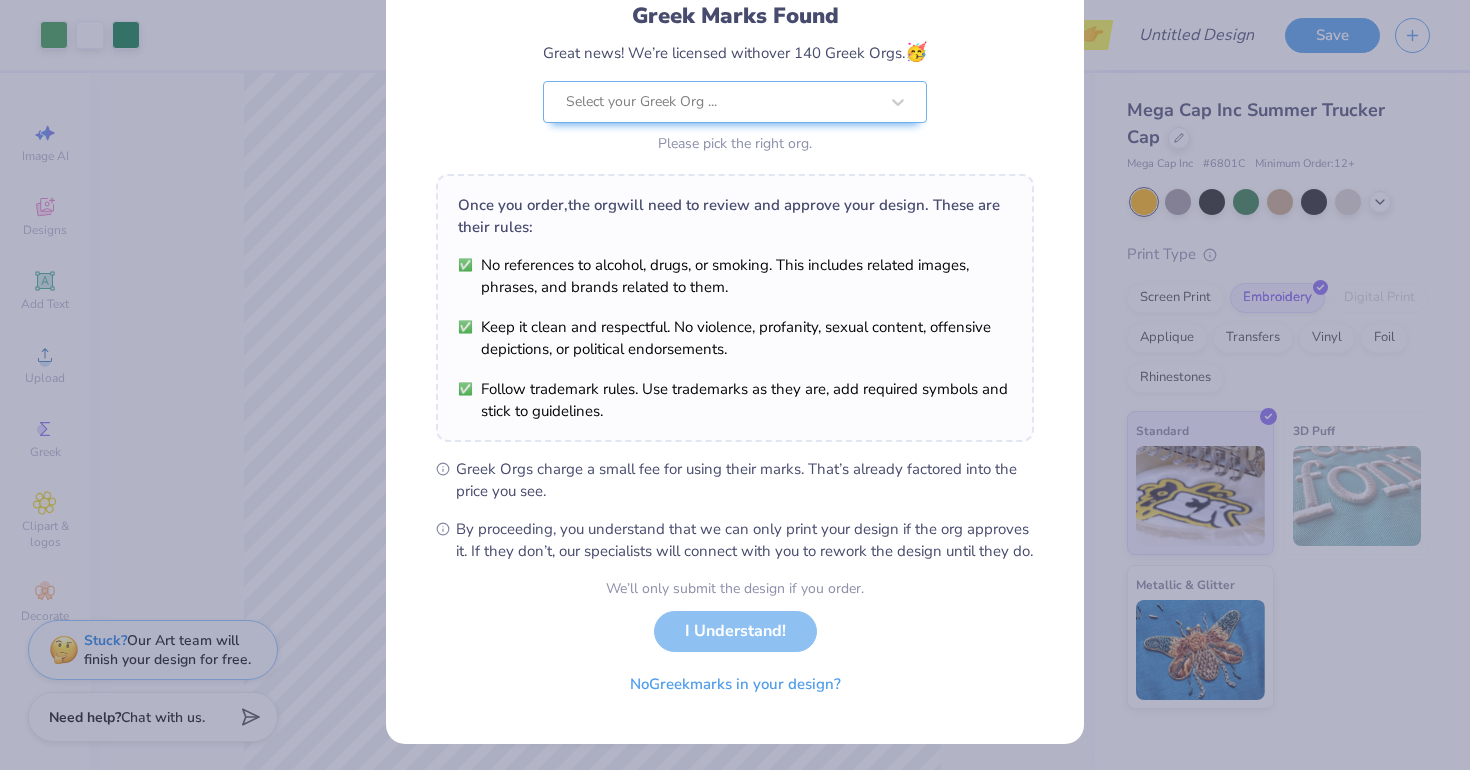 click on "Greek Marks Found Great news! We’re licensed with  over 140 Greek Orgs. 🥳 Select your Greek Org ... Please pick the right org. Once you order,  the org  will need to review and approve your design. These are their rules: No references to alcohol, drugs, or smoking. This includes related images, phrases, and brands related to them. Keep it clean and respectful. No violence, profanity, sexual content, offensive depictions, or political endorsements. Follow trademark rules. Use trademarks as they are, add required symbols and stick to guidelines. Greek Orgs charge a small fee for using their marks. That’s already factored into the price you see. By proceeding, you understand that we can only print your design if the org approves it. If they don’t, our specialists will connect with you to rework the design until they do. We’ll only submit the design if you order. I Understand! No  Greek  marks in your design?" at bounding box center [735, 385] 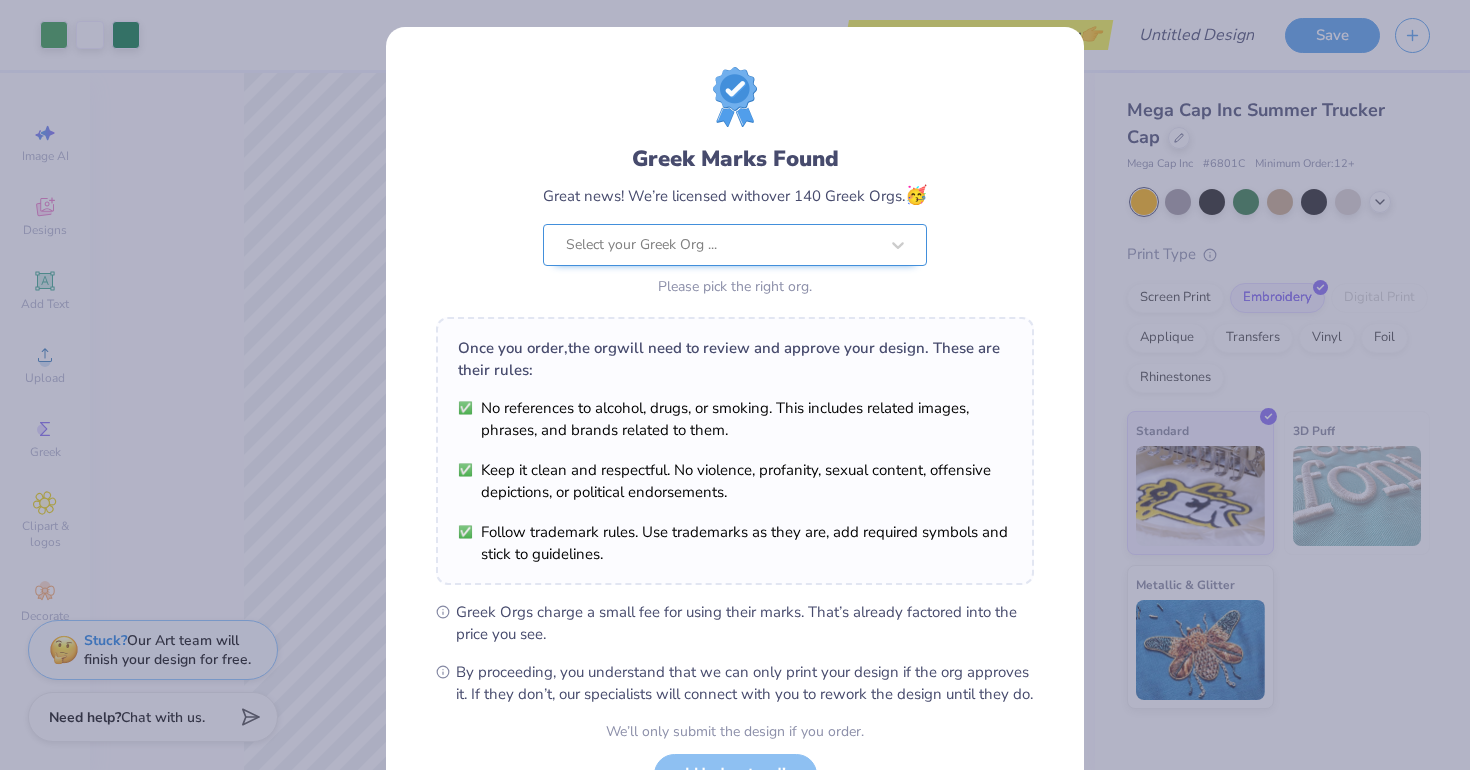 click at bounding box center [722, 245] 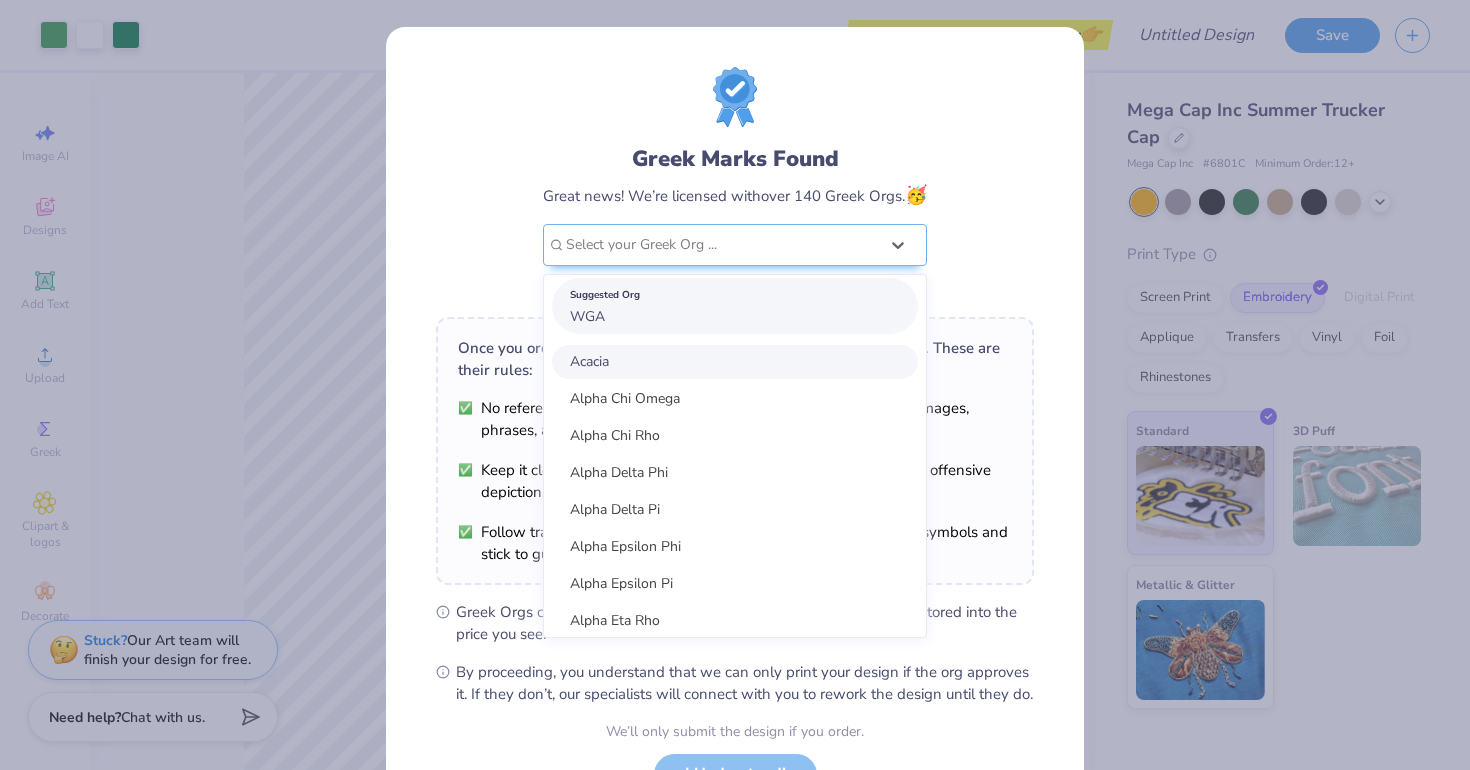 click on "Suggested Org WGA" at bounding box center [735, 306] 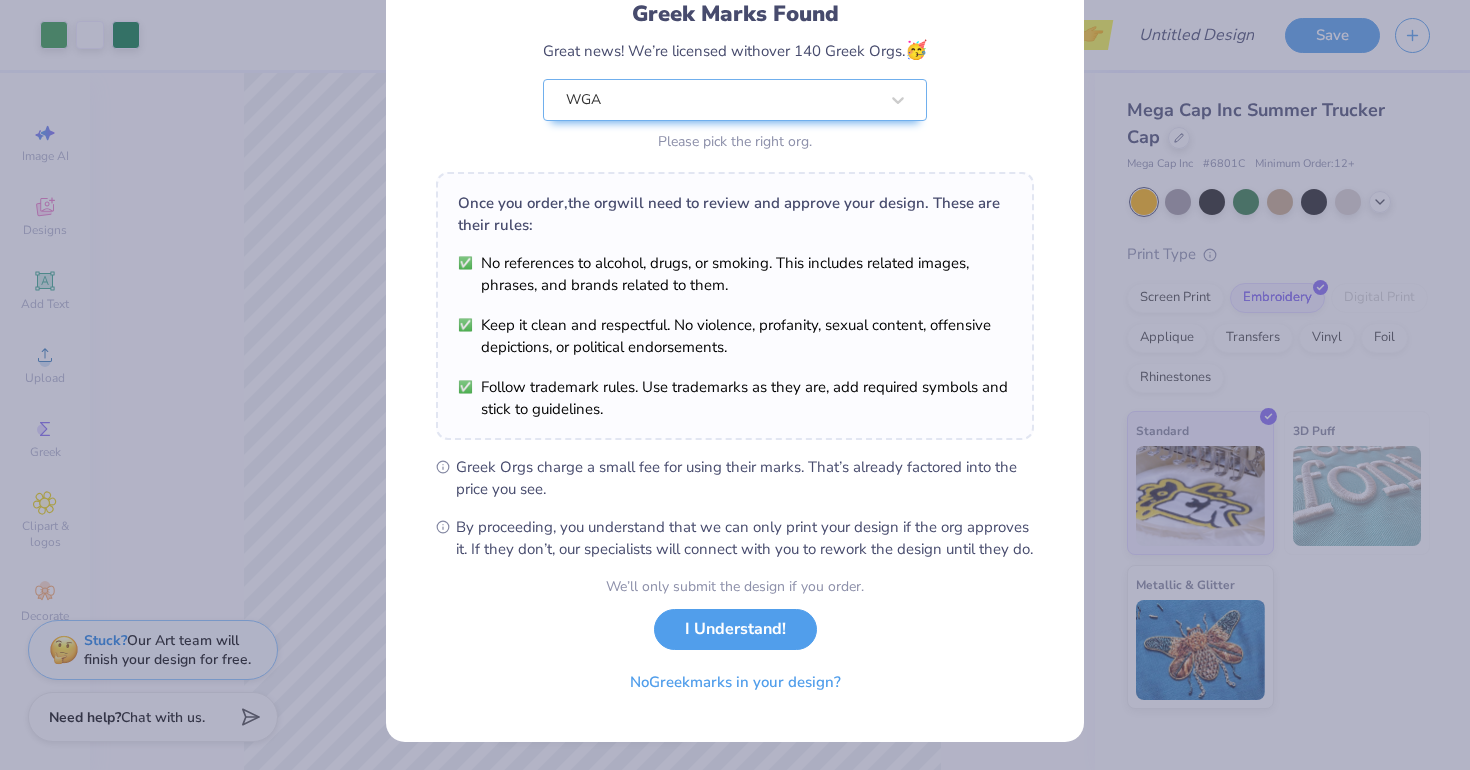 scroll, scrollTop: 166, scrollLeft: 0, axis: vertical 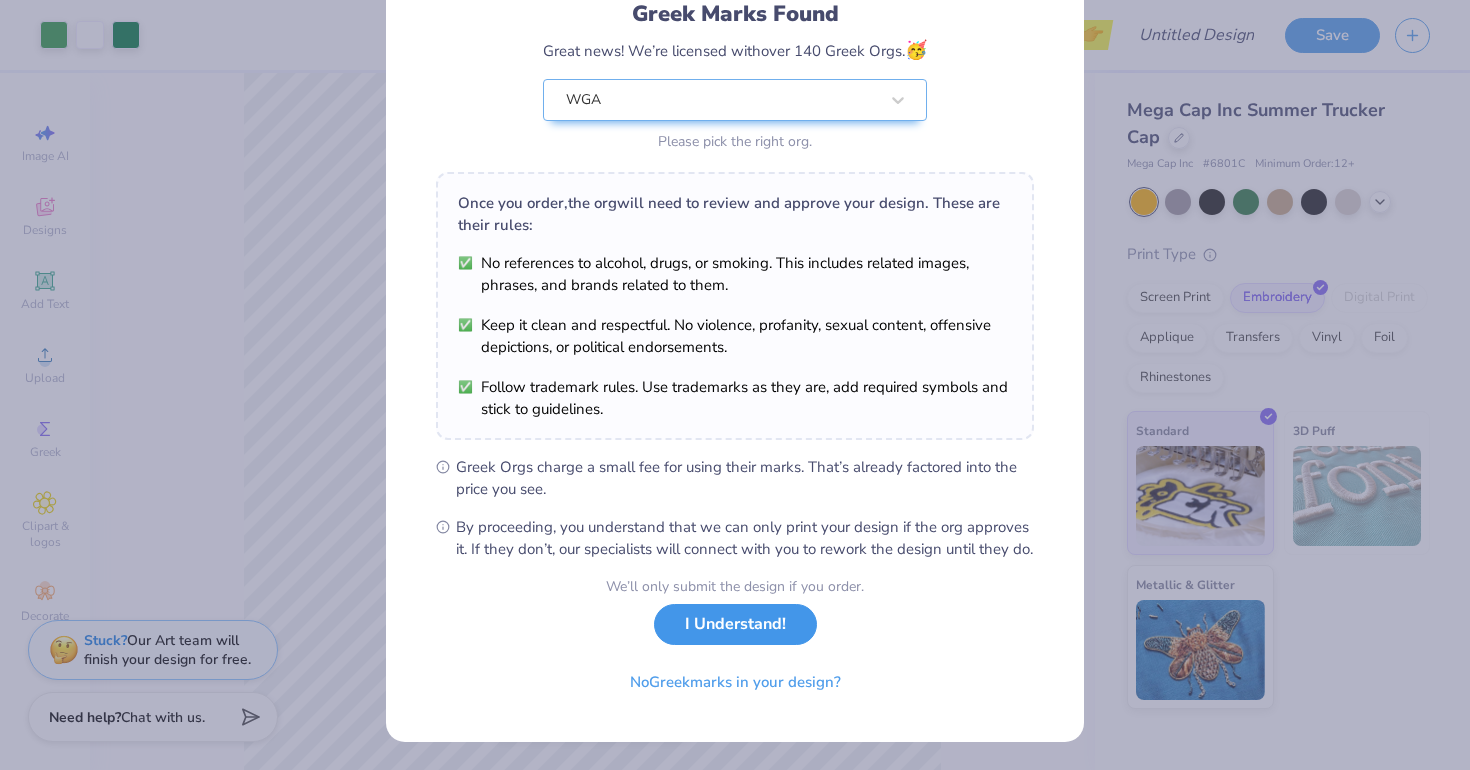 click on "I Understand!" at bounding box center [735, 624] 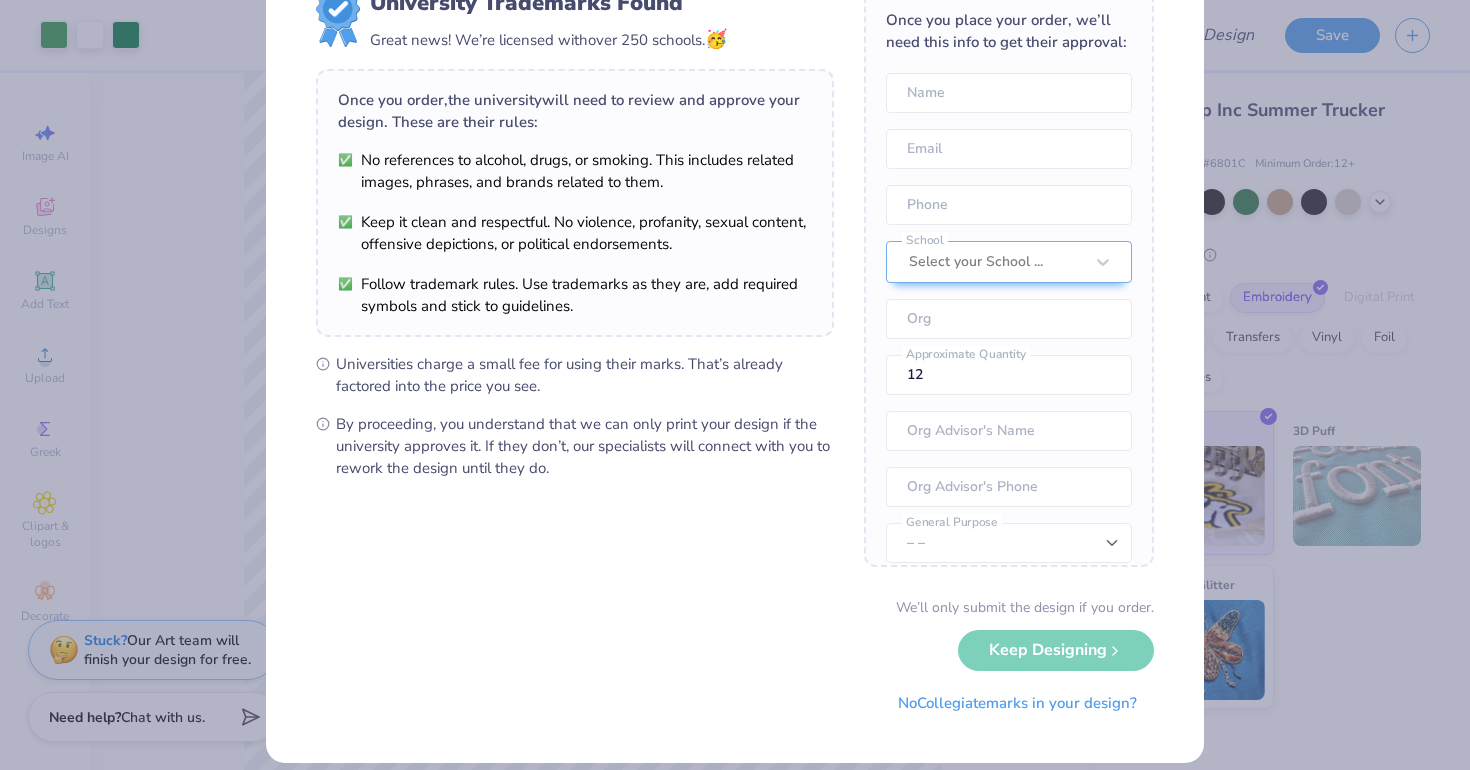 scroll, scrollTop: 81, scrollLeft: 0, axis: vertical 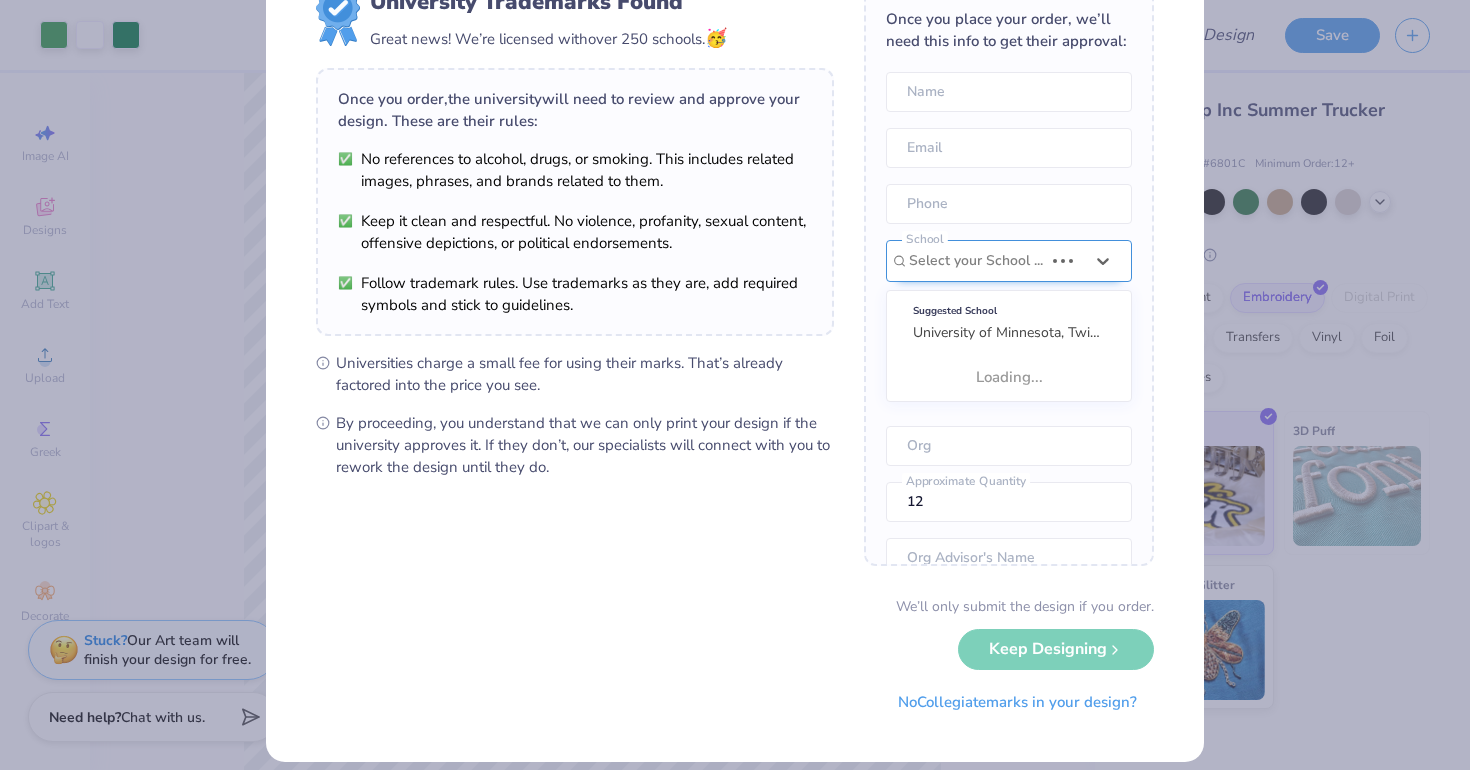 click on "Once you place your order, we’ll need this info to get their approval: Name Email Phone   Use Up and Down to choose options, press Enter to select the currently focused option, press Escape to exit the menu, press Tab to select the option and exit the menu. Select your School ... Suggested School University of Minnesota, Twin Cities Loading... School Org 12 Approximate Quantity Org Advisor's Name Org Advisor's Phone – – Member apparel for registered Student Organization / Department / School Fundraising / Philanthropy event Resale outside the university General Purpose Students University Who's paying?" at bounding box center (1009, 276) 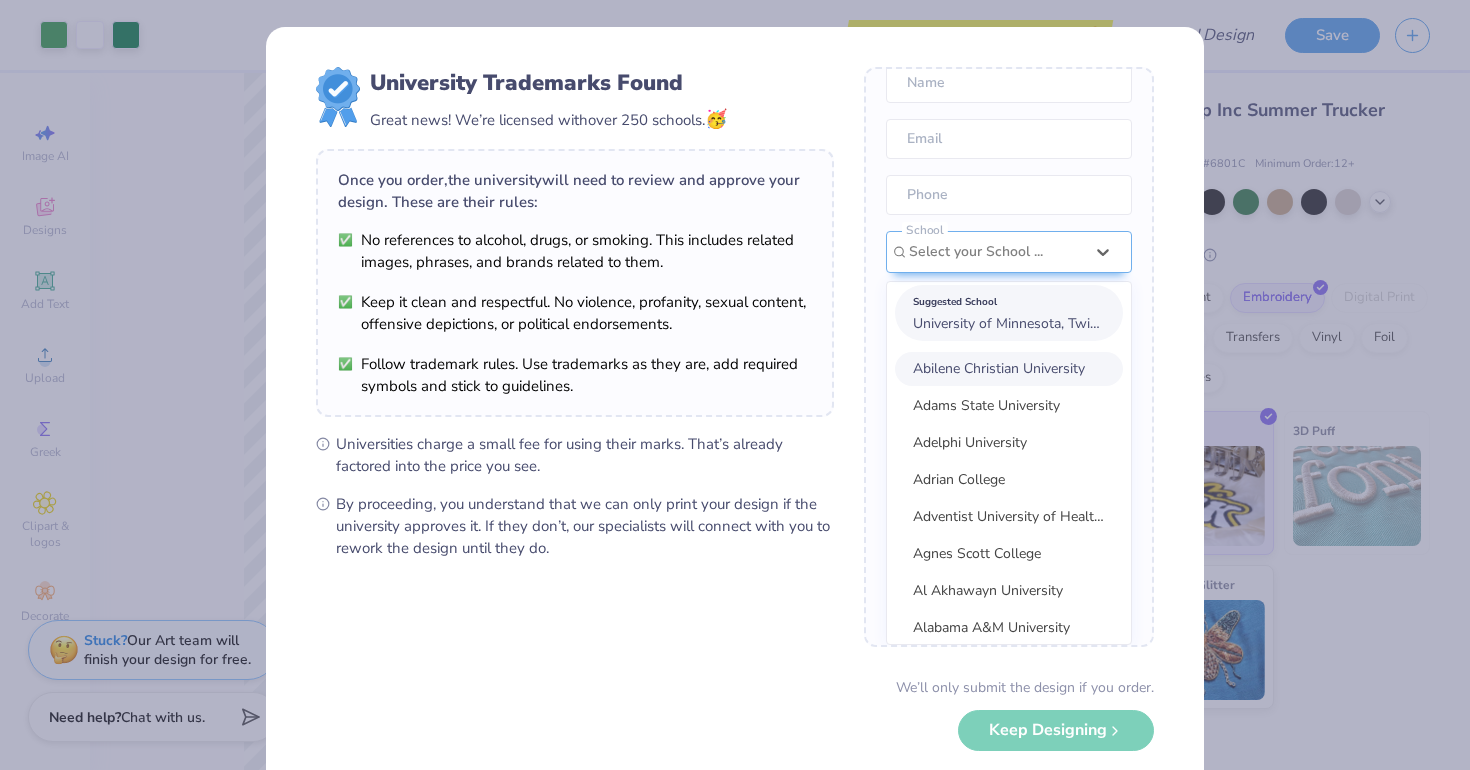 click on "University of Minnesota, Twin Cities" at bounding box center (1024, 323) 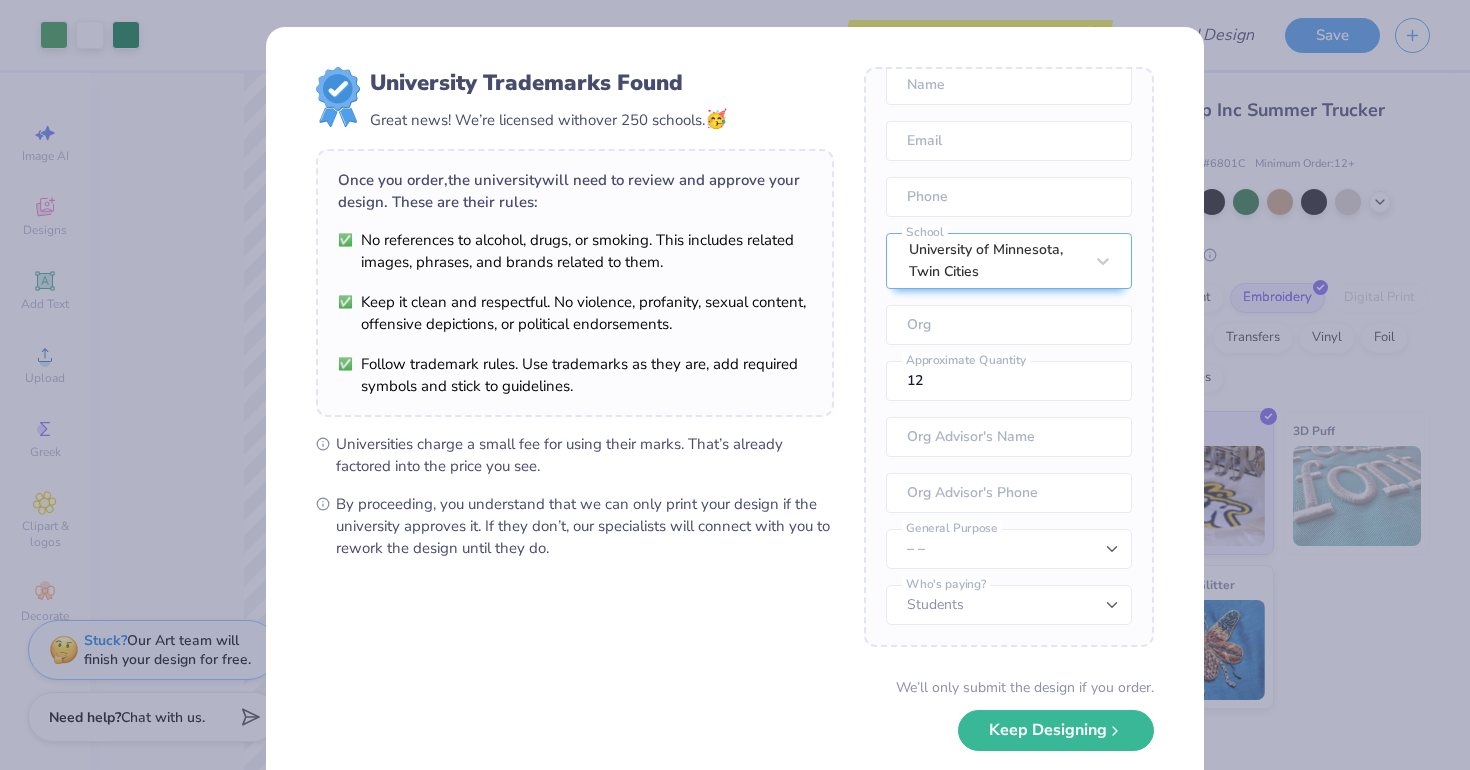scroll, scrollTop: 88, scrollLeft: 0, axis: vertical 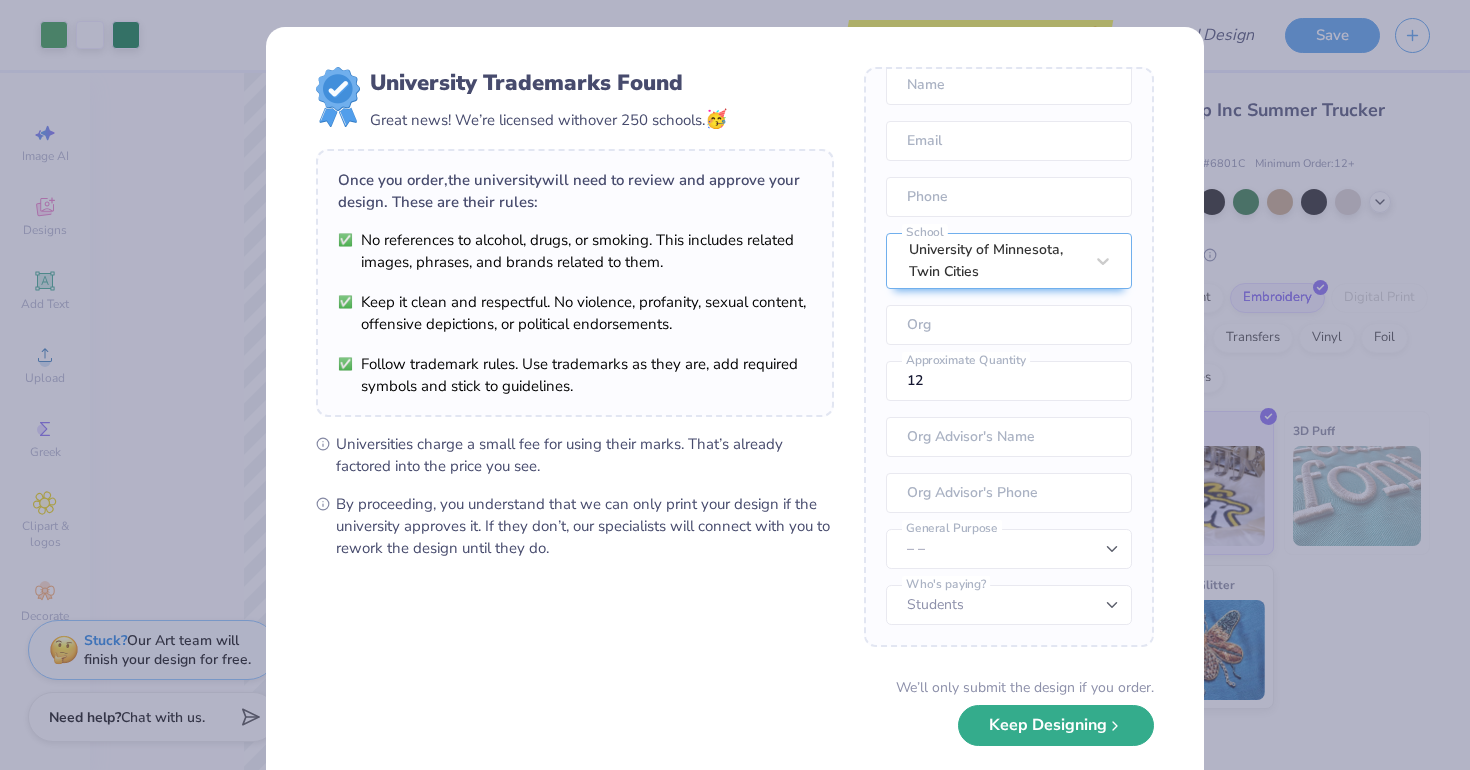 click on "Keep Designing" at bounding box center [1056, 725] 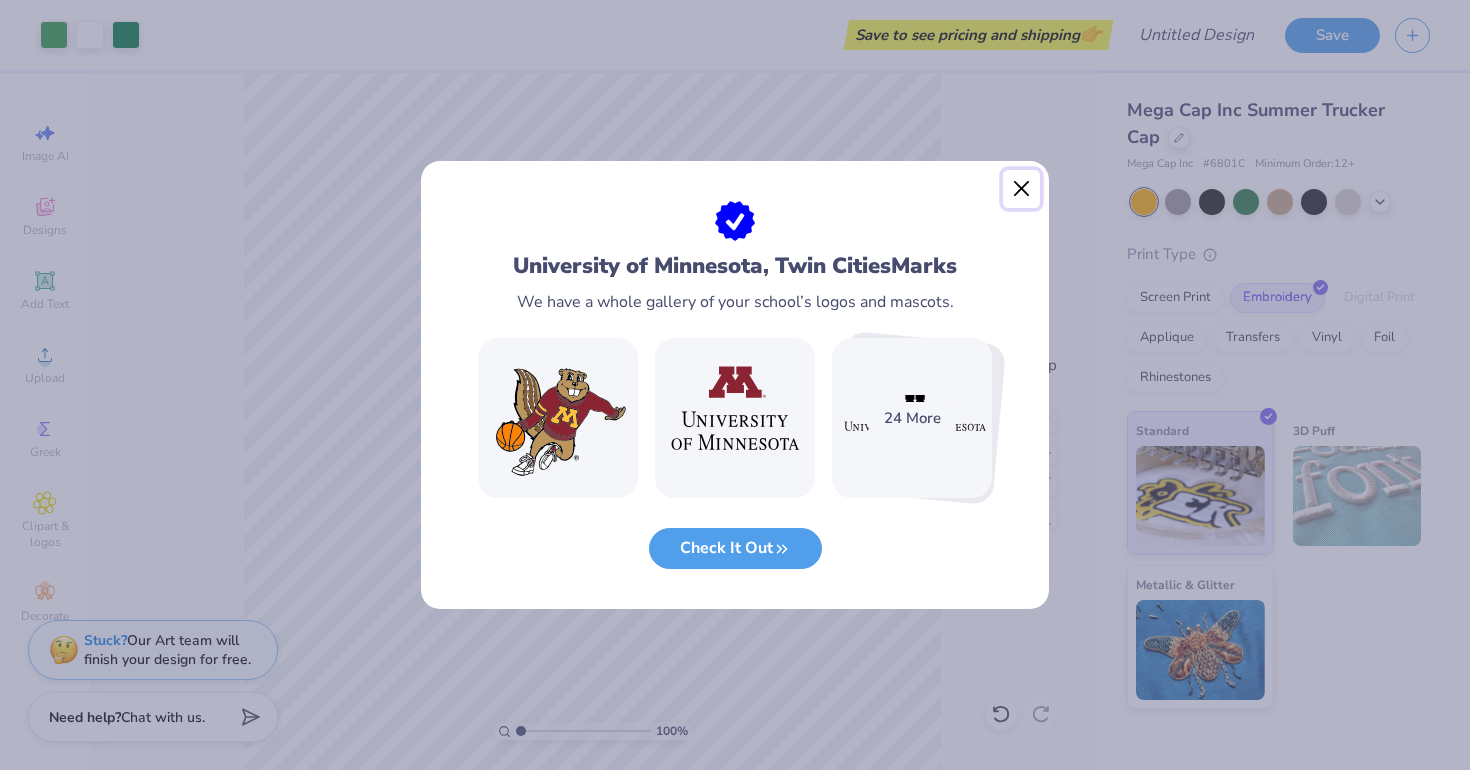 click at bounding box center (1022, 189) 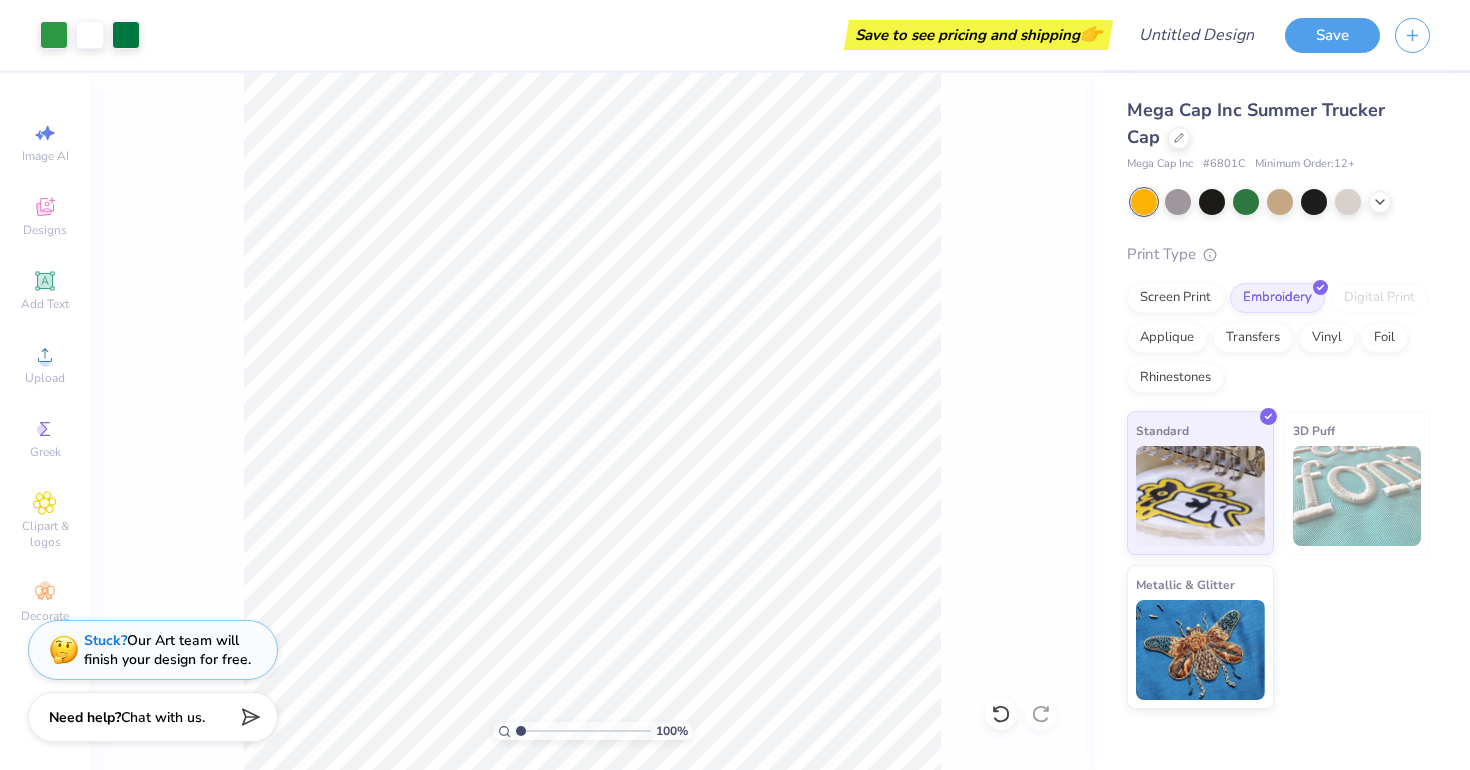 click on "100  %" at bounding box center (592, 421) 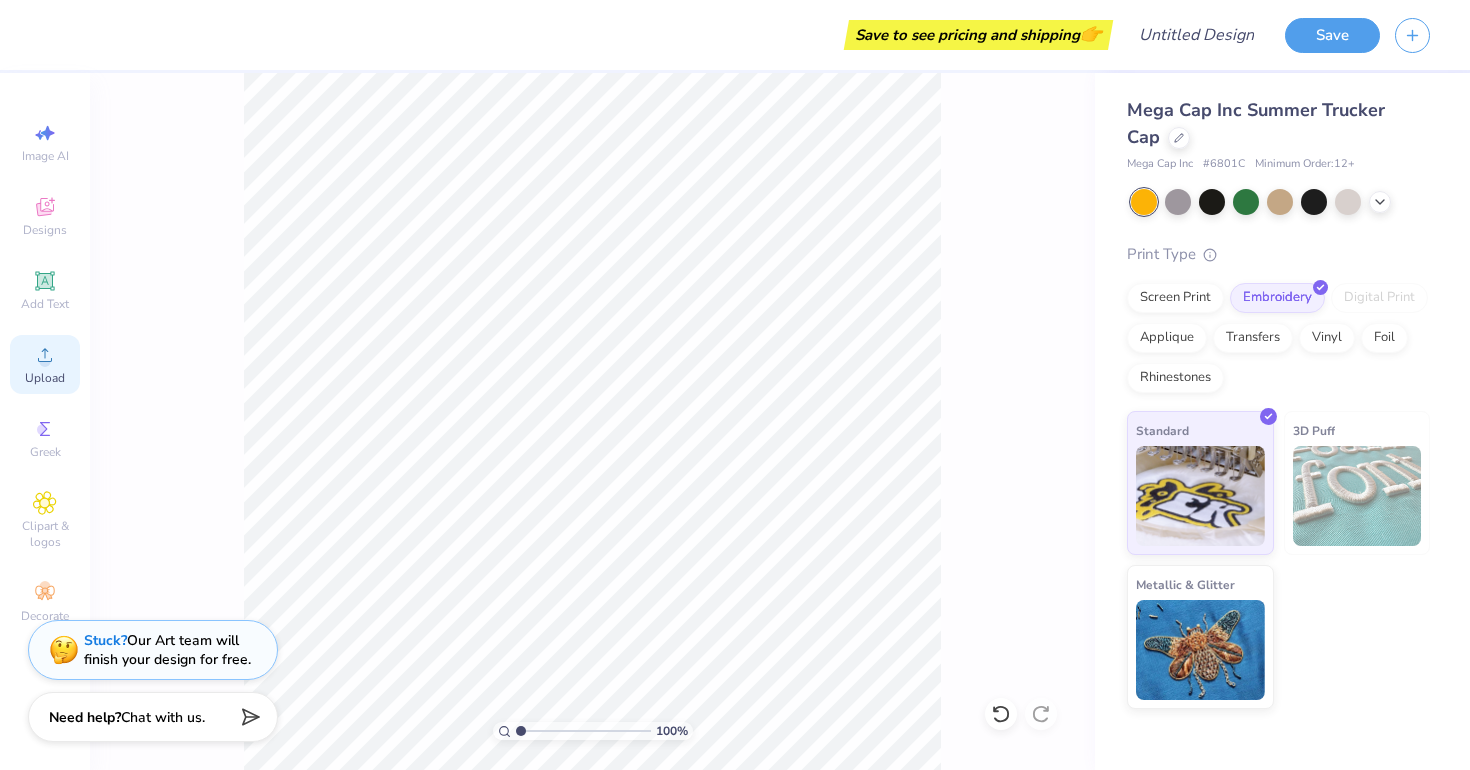 click on "Upload" at bounding box center (45, 378) 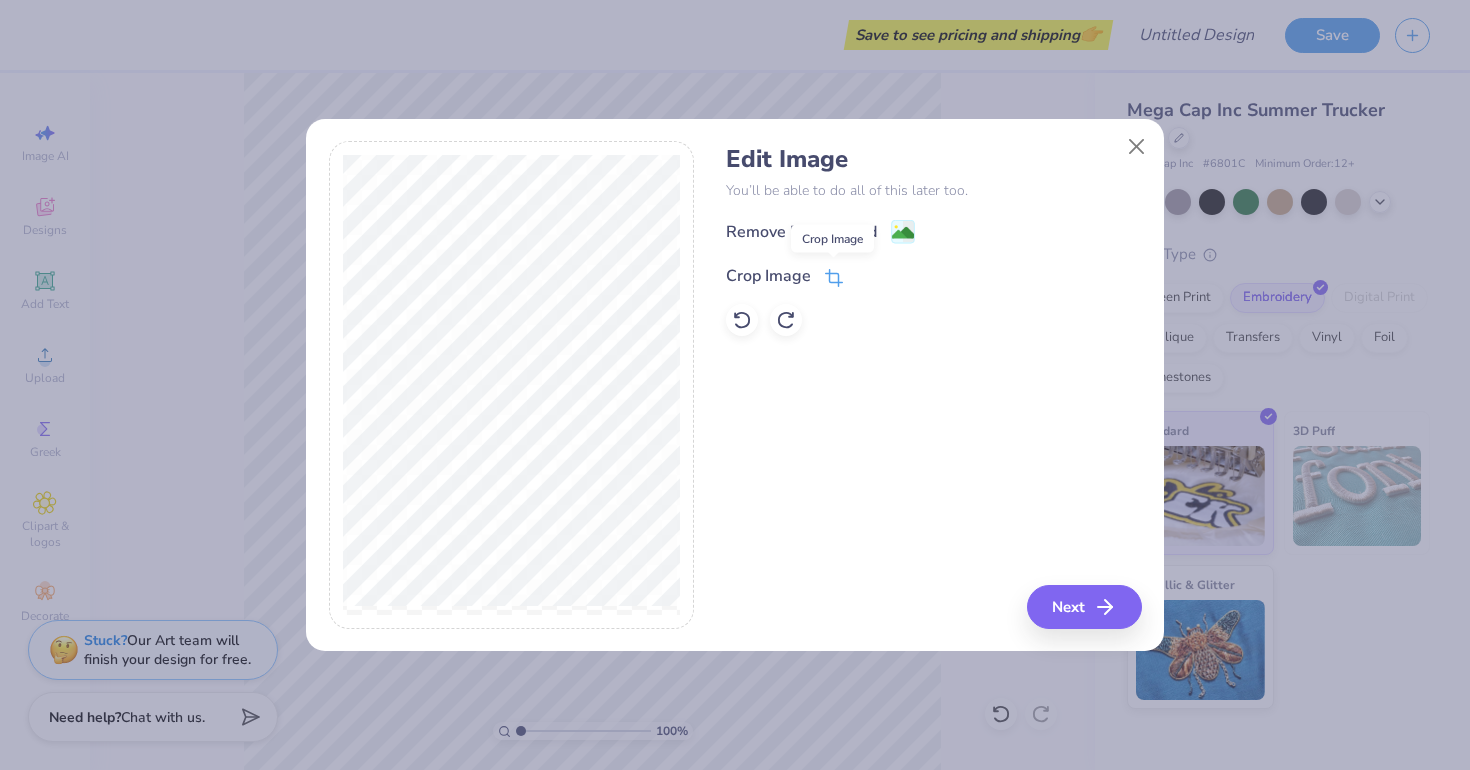 click 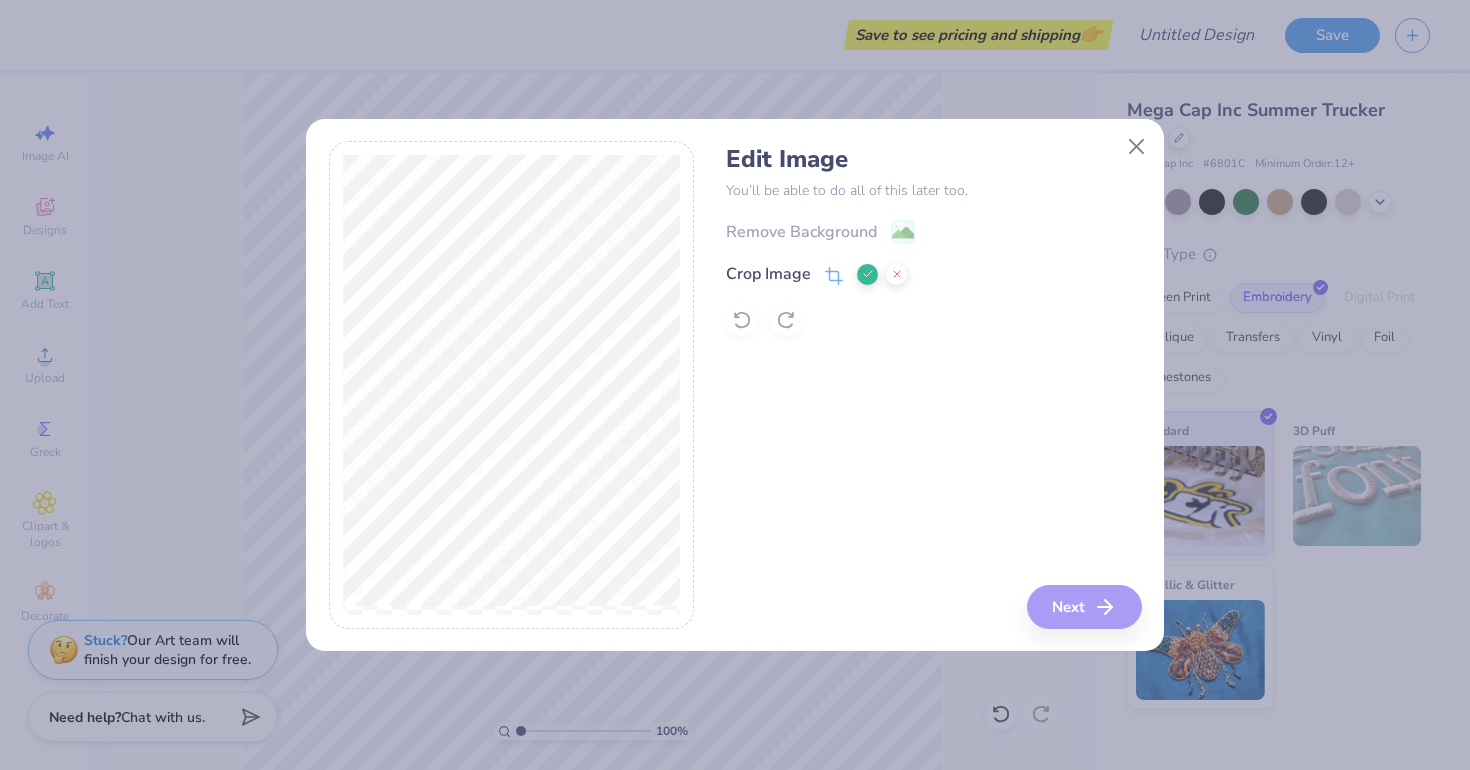 click on "Edit Image You’ll be able to do all of this later too. Remove Background Crop Image Next" at bounding box center [933, 385] 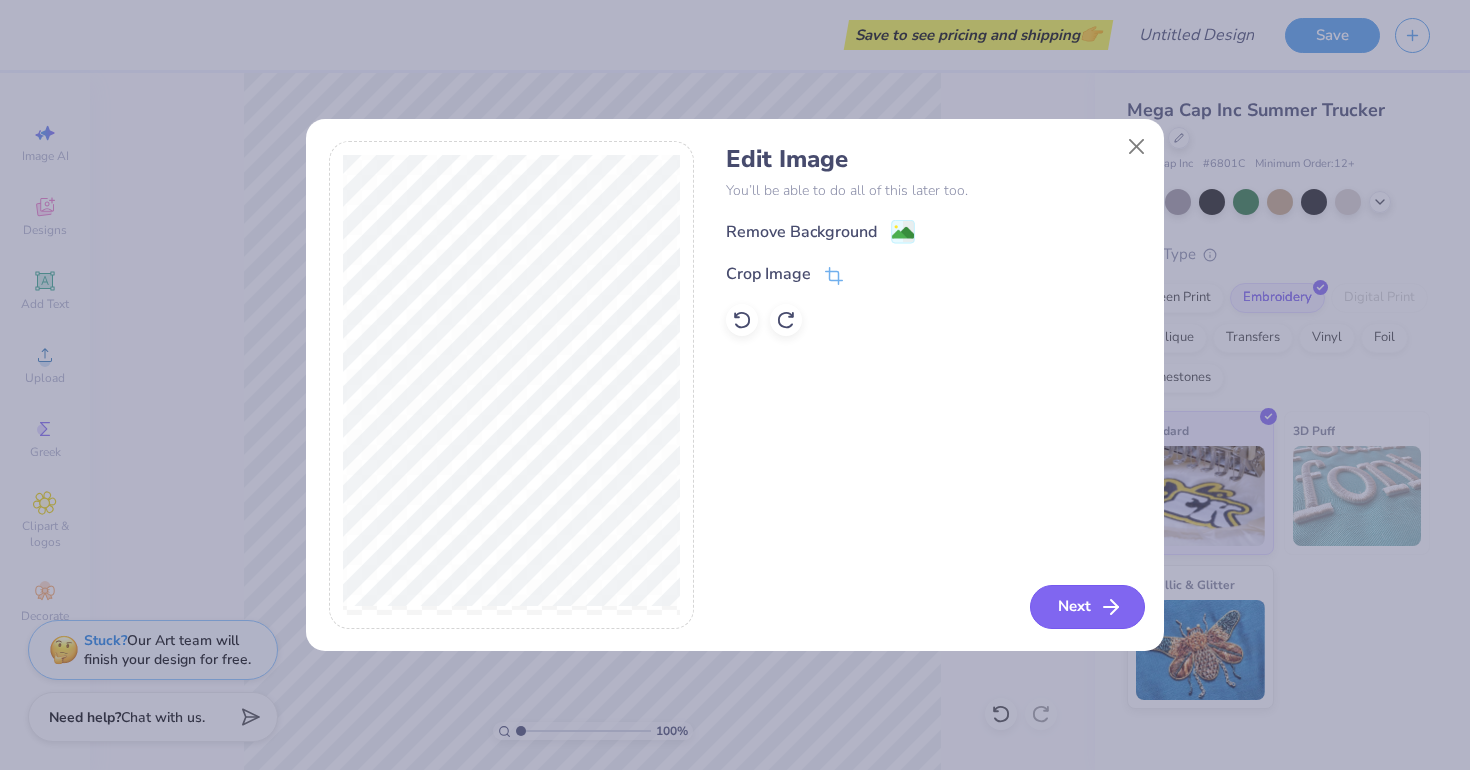 click on "Next" at bounding box center (1087, 607) 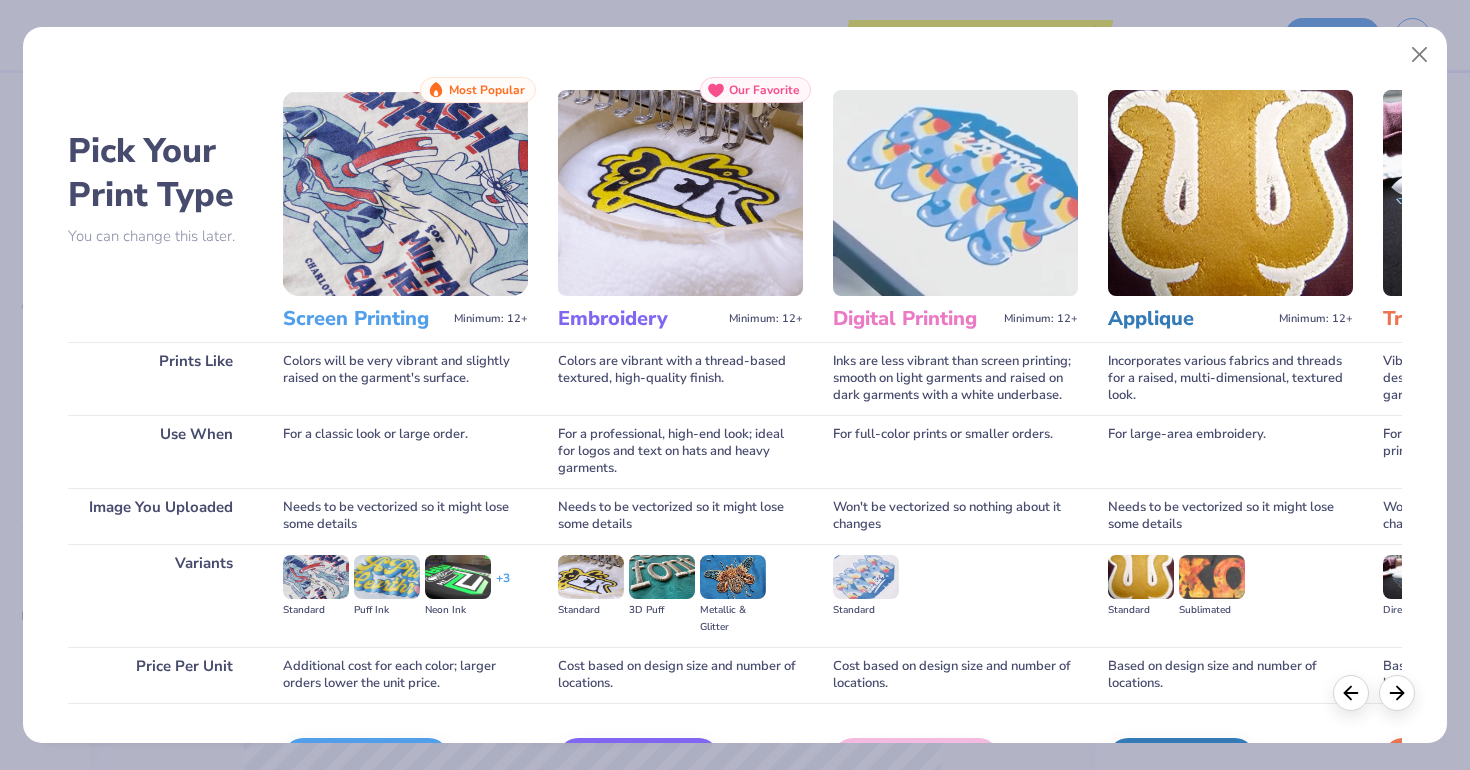scroll, scrollTop: 127, scrollLeft: 0, axis: vertical 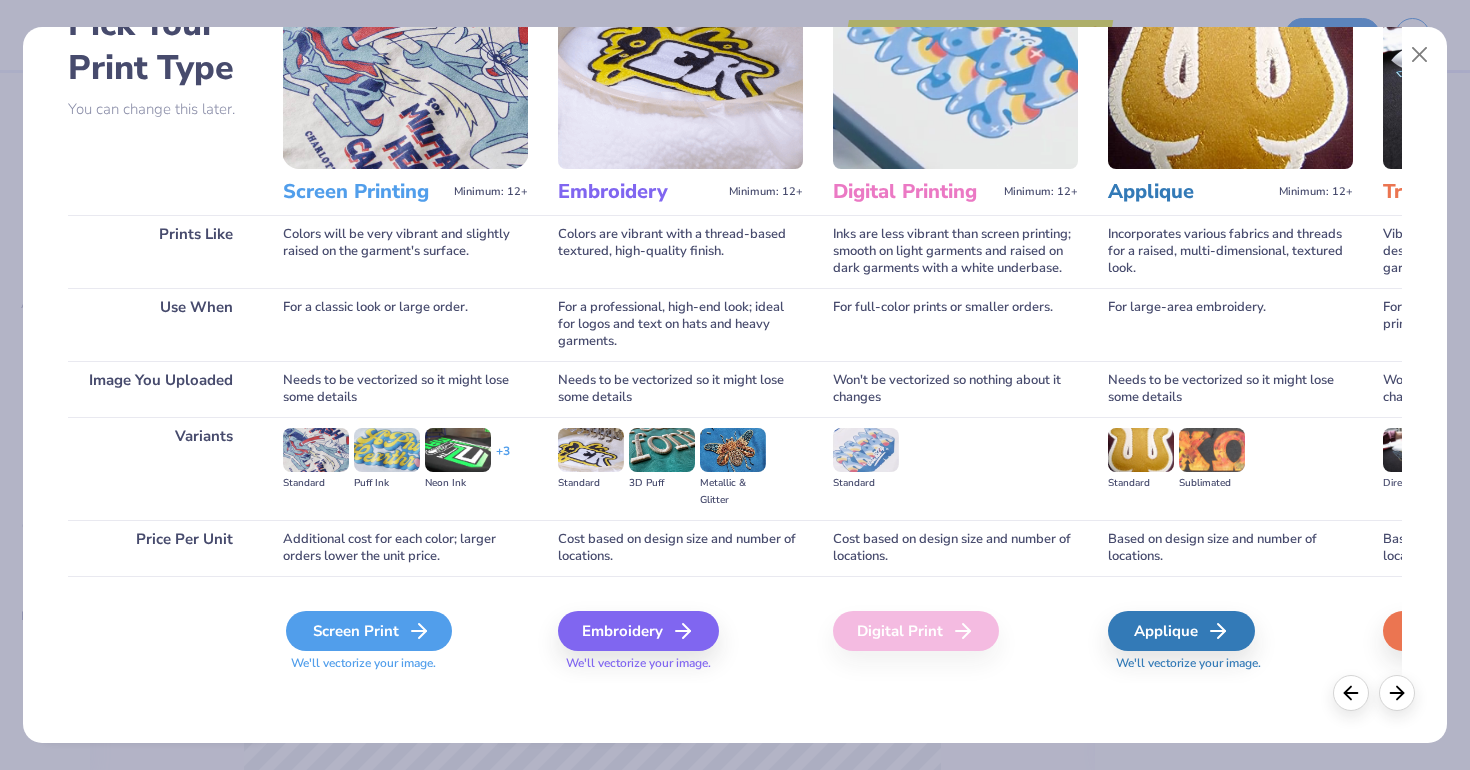 click on "Screen Print" at bounding box center (369, 631) 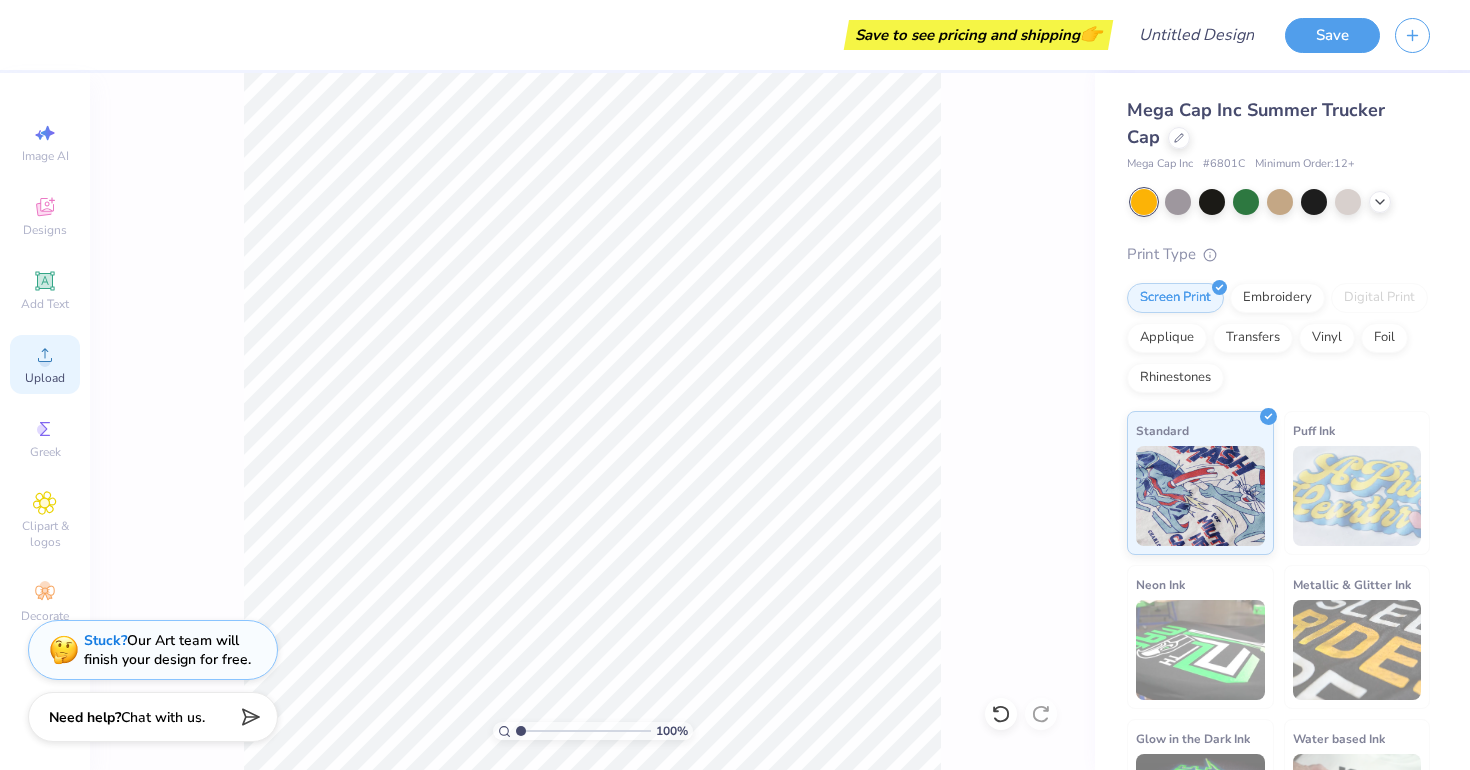 click on "Upload" at bounding box center [45, 378] 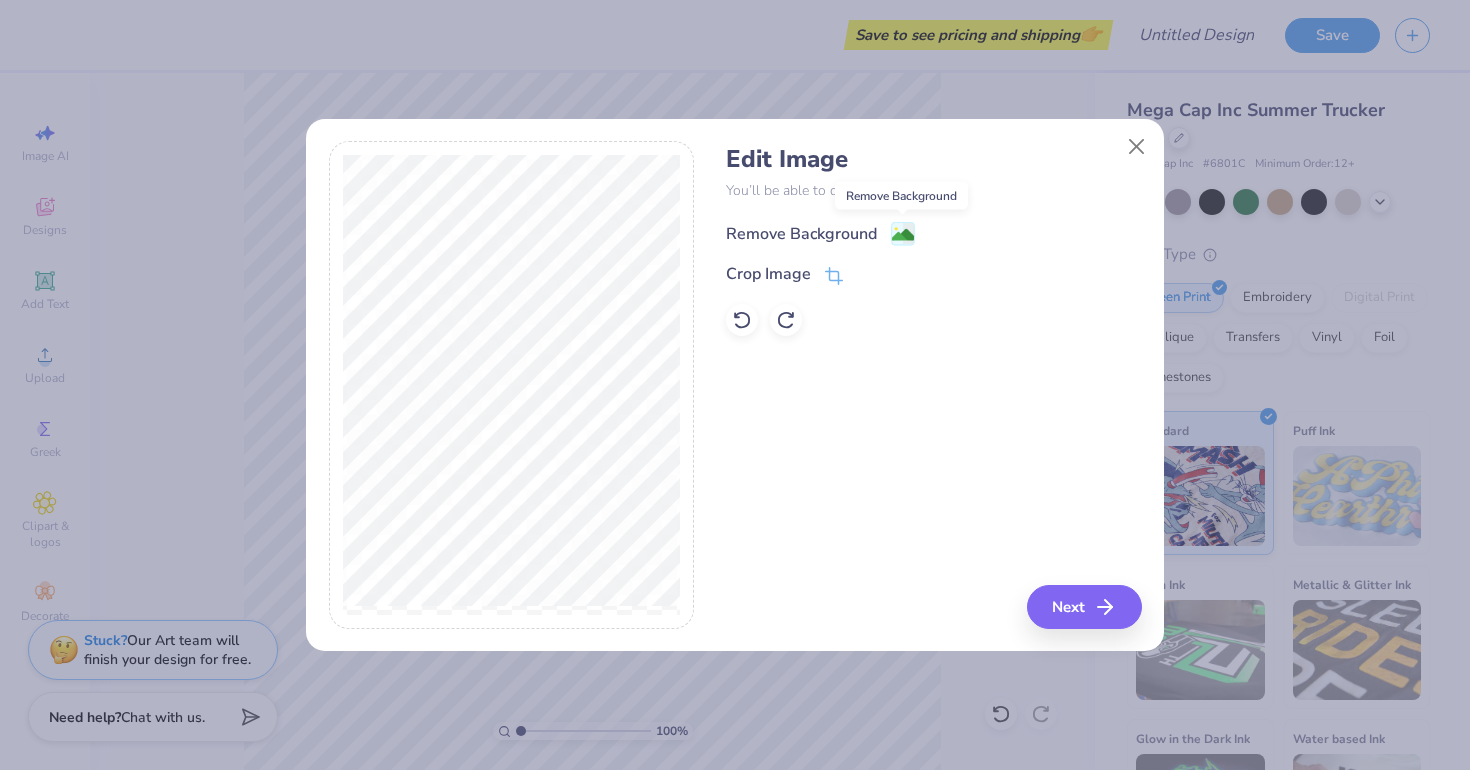 click 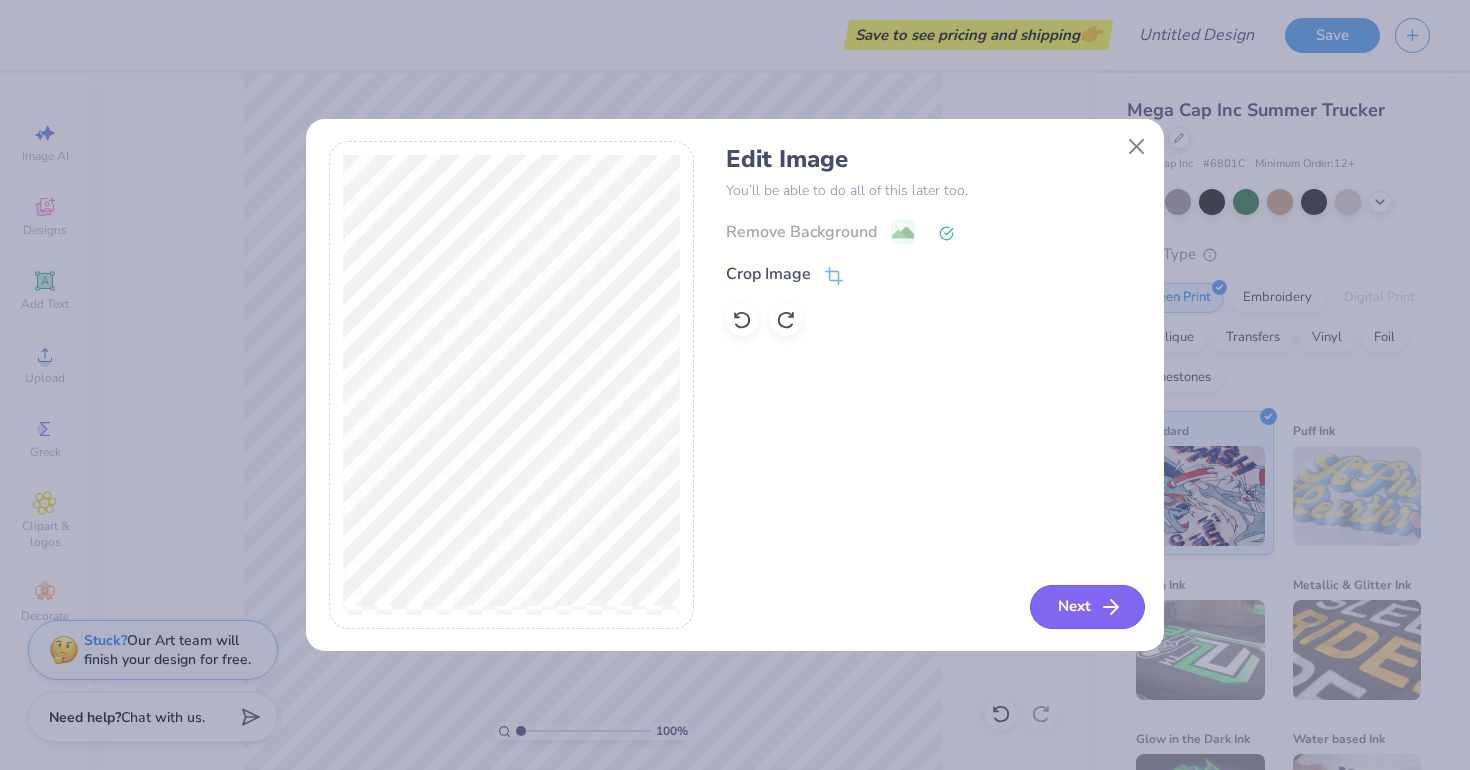 click on "Next" at bounding box center [1087, 607] 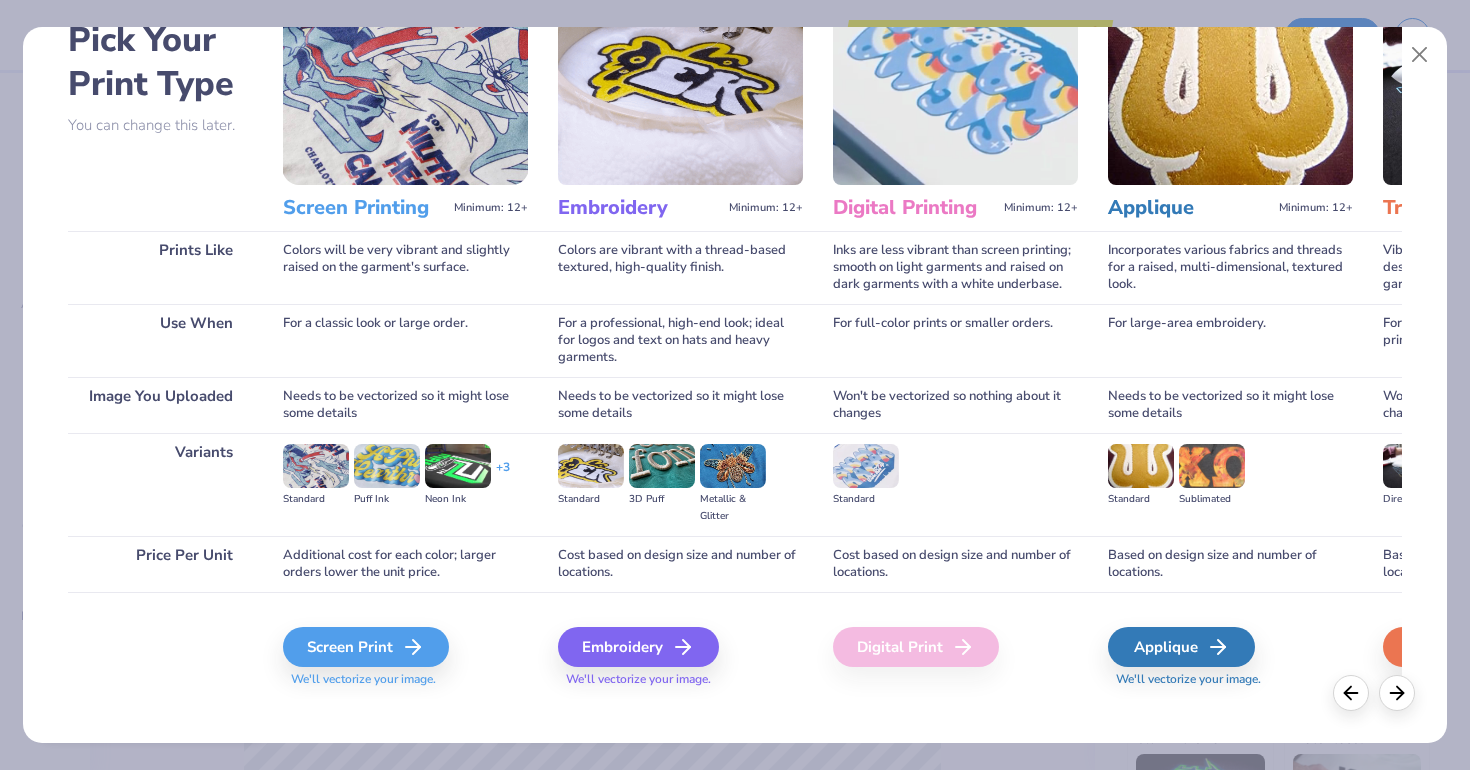 scroll, scrollTop: 114, scrollLeft: 0, axis: vertical 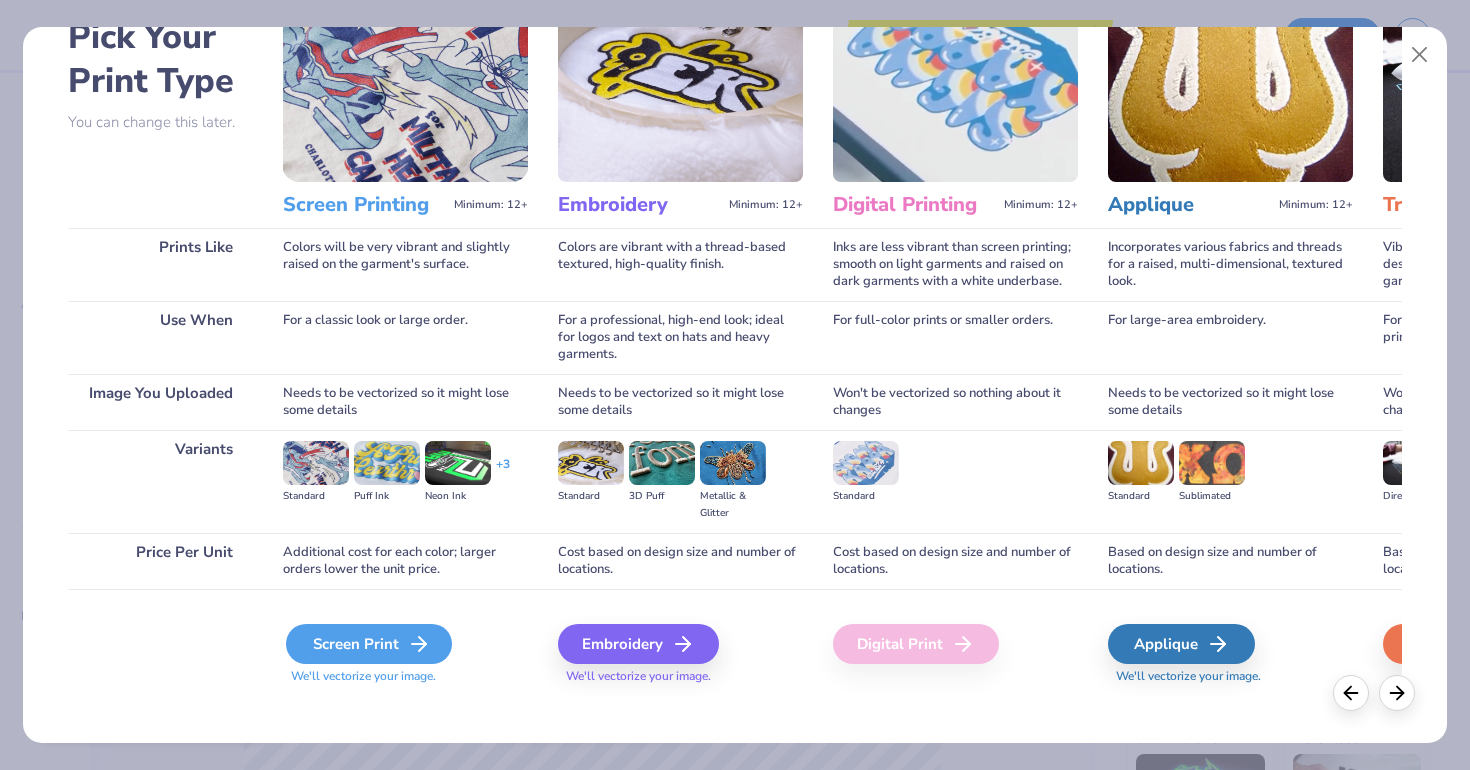 click 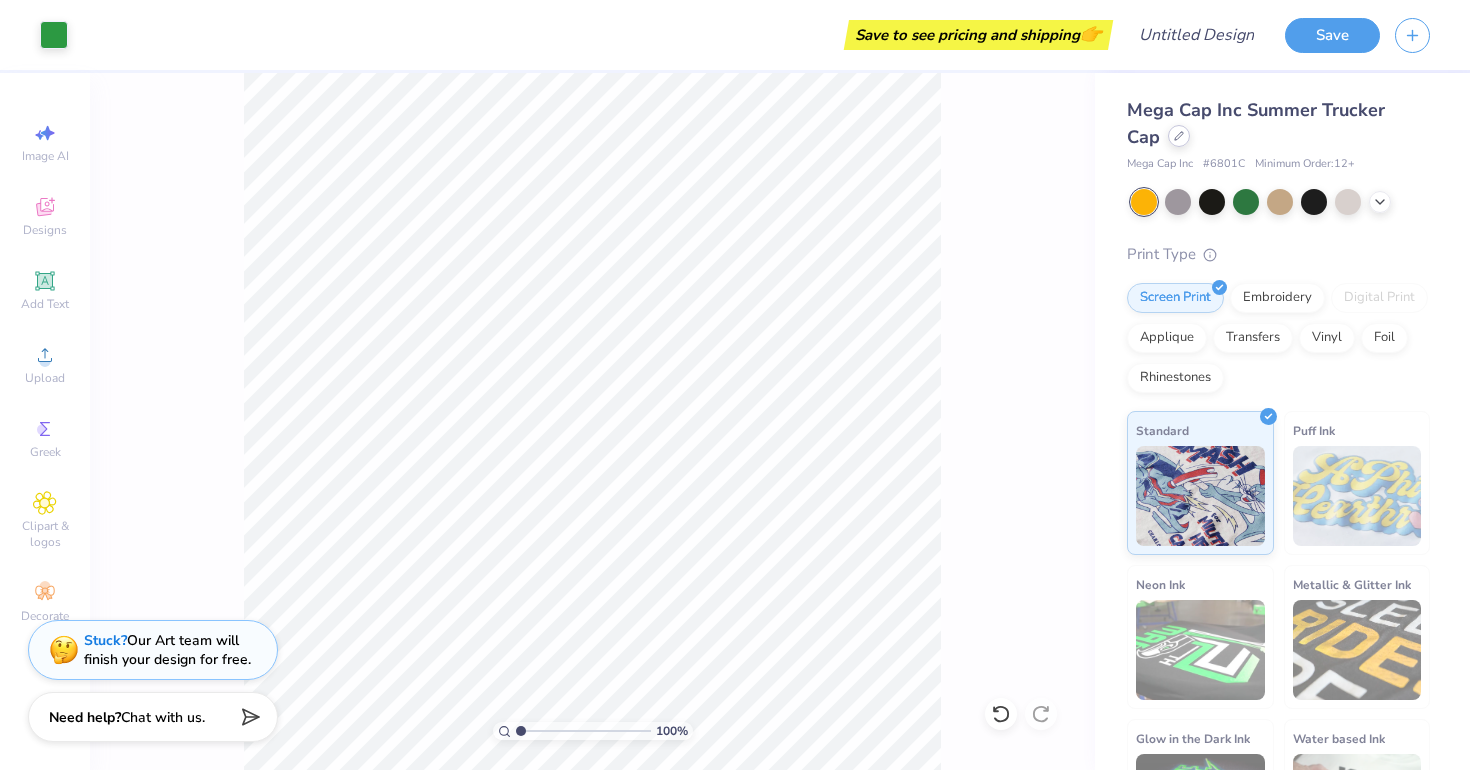 click 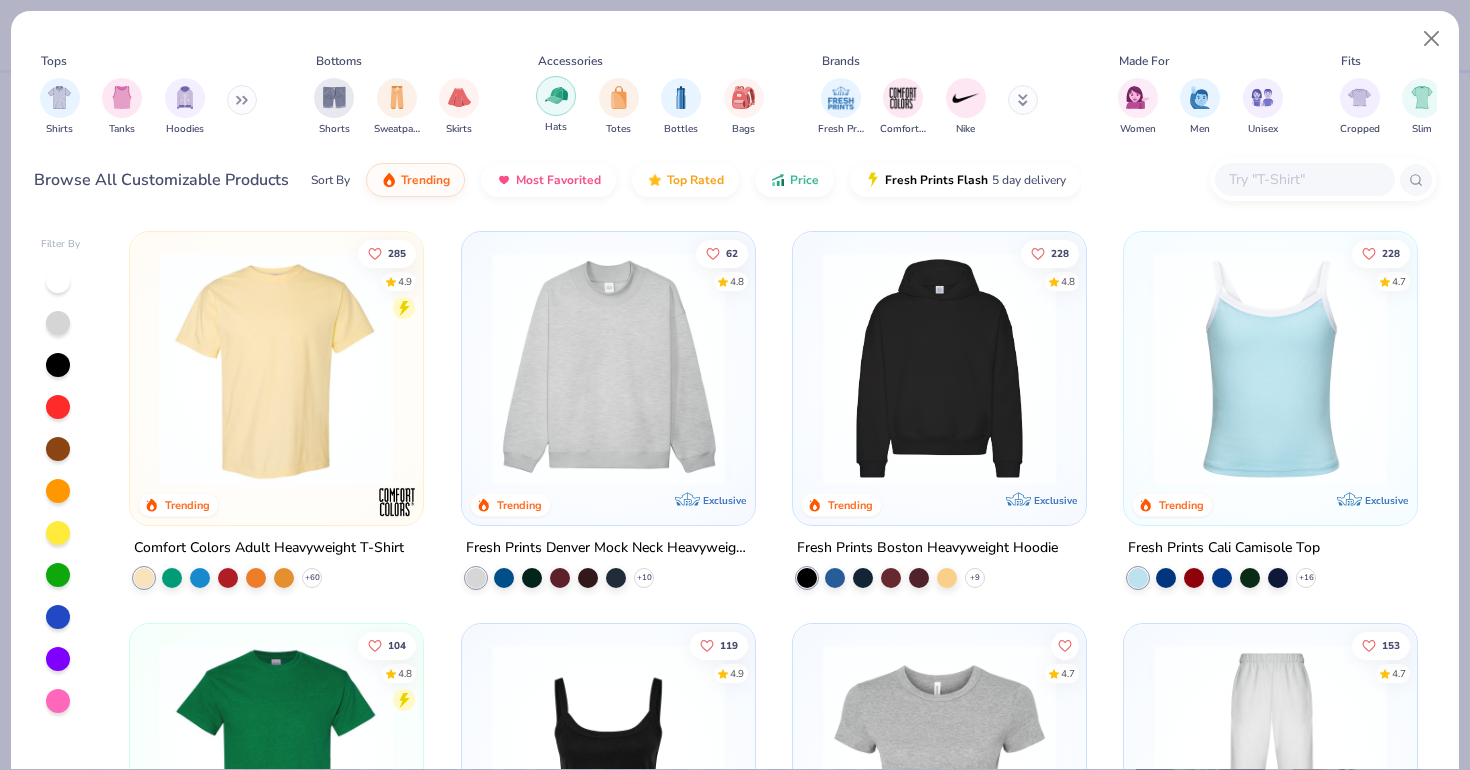 click at bounding box center [556, 96] 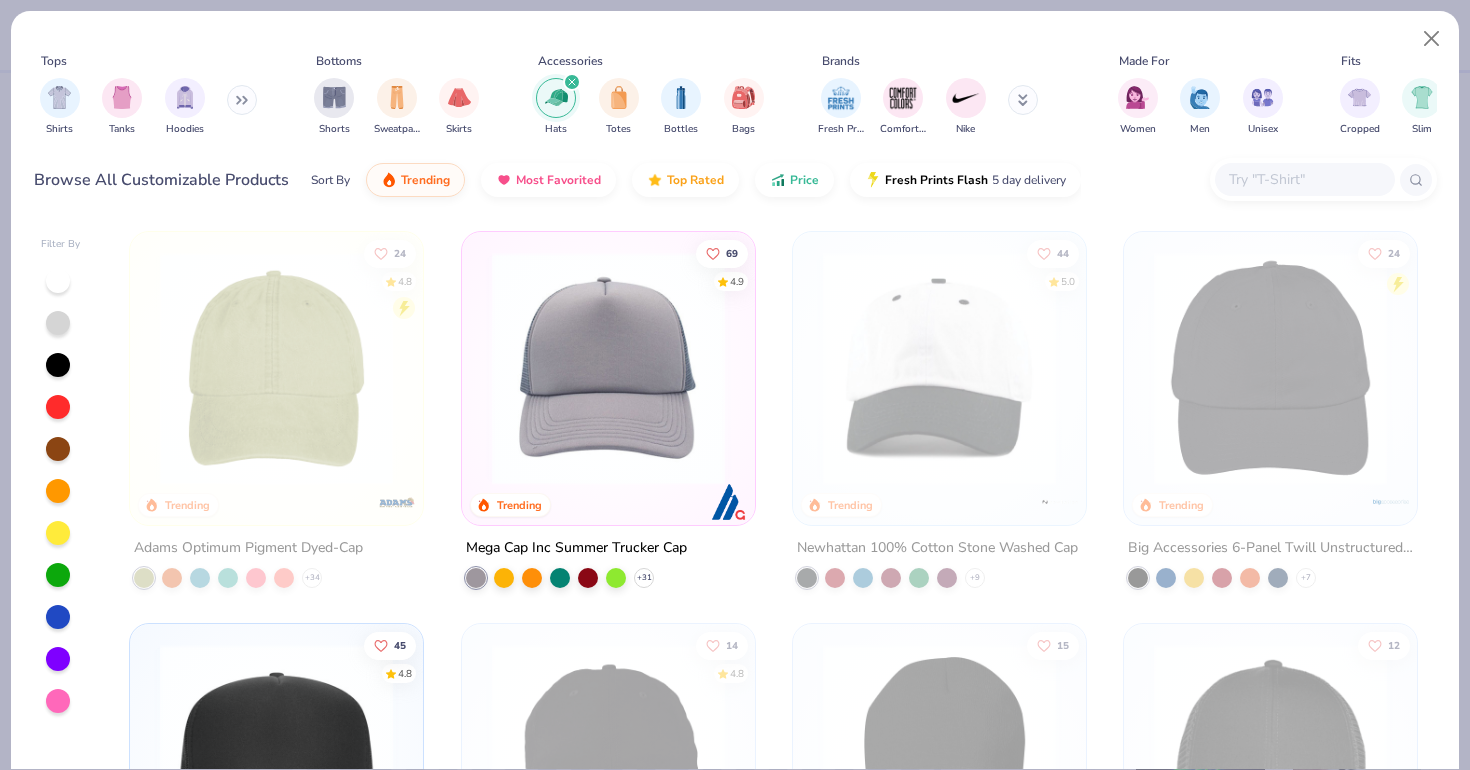 click at bounding box center (58, 533) 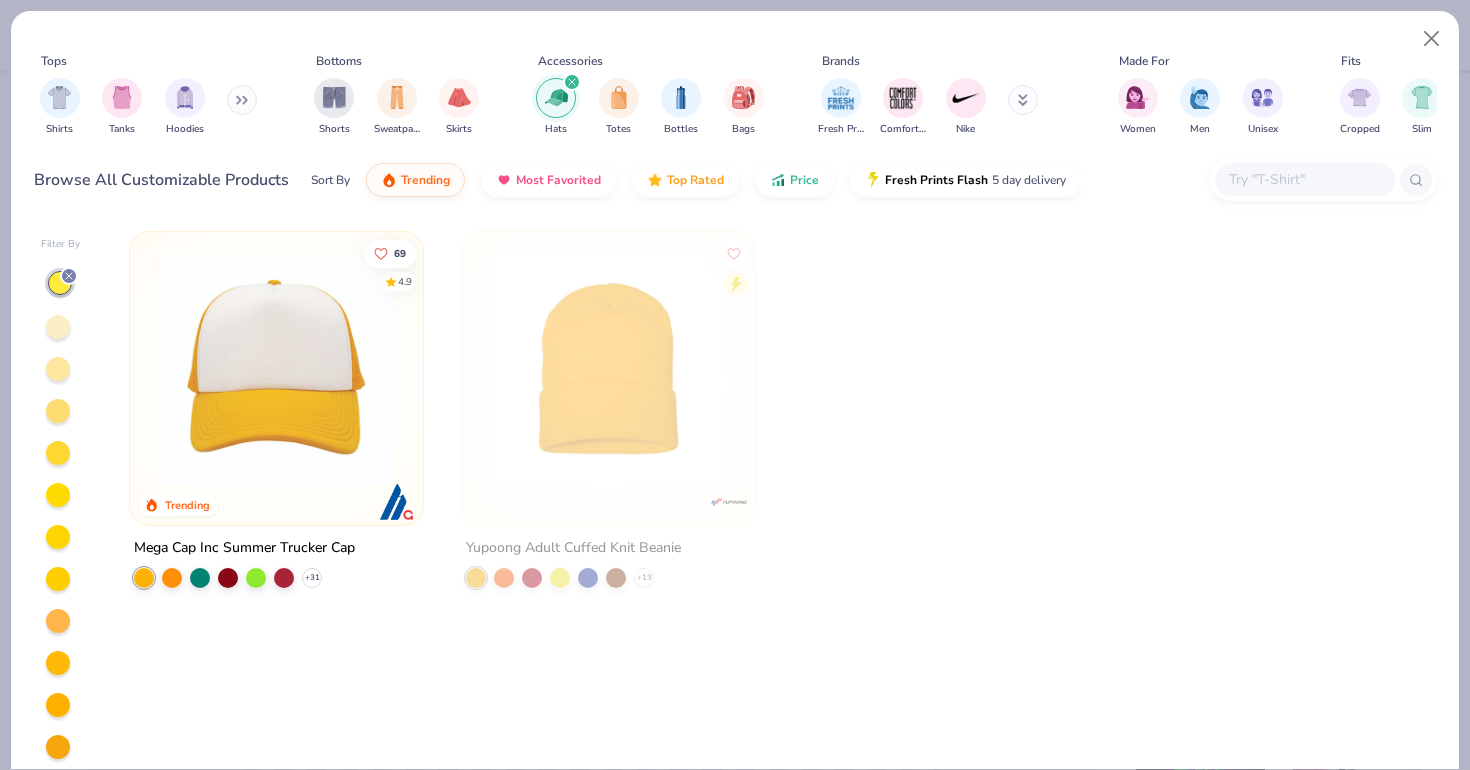 click at bounding box center [58, 327] 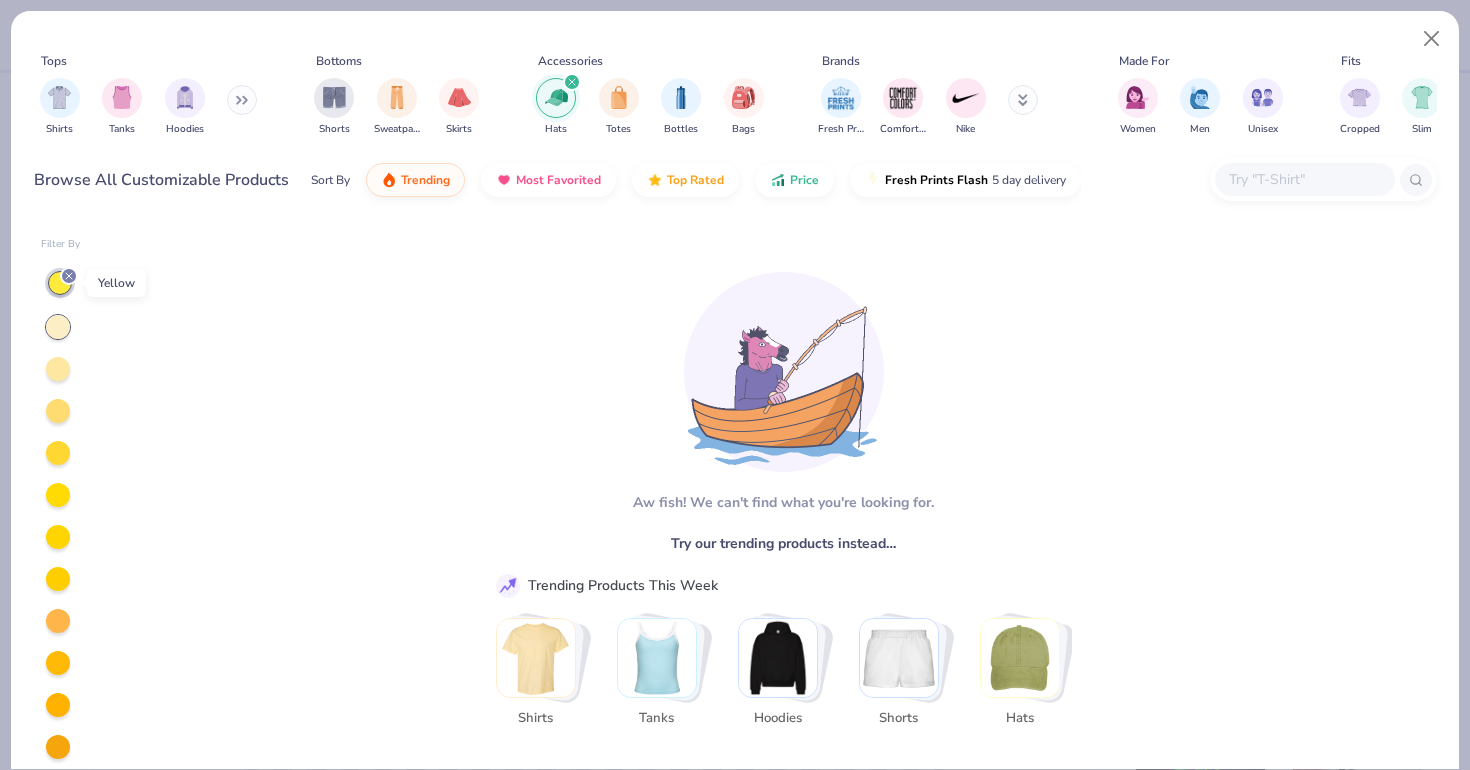 click 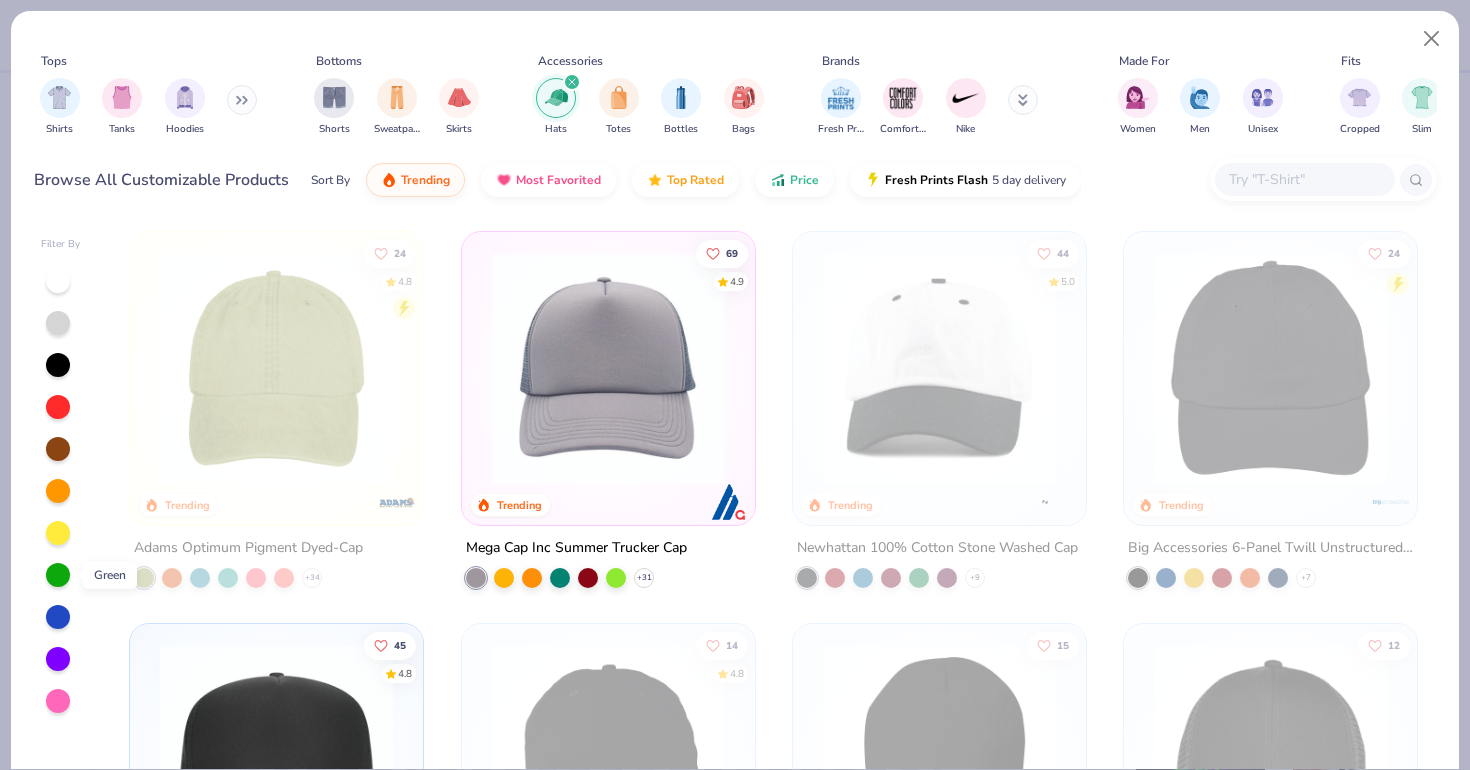 click at bounding box center [58, 575] 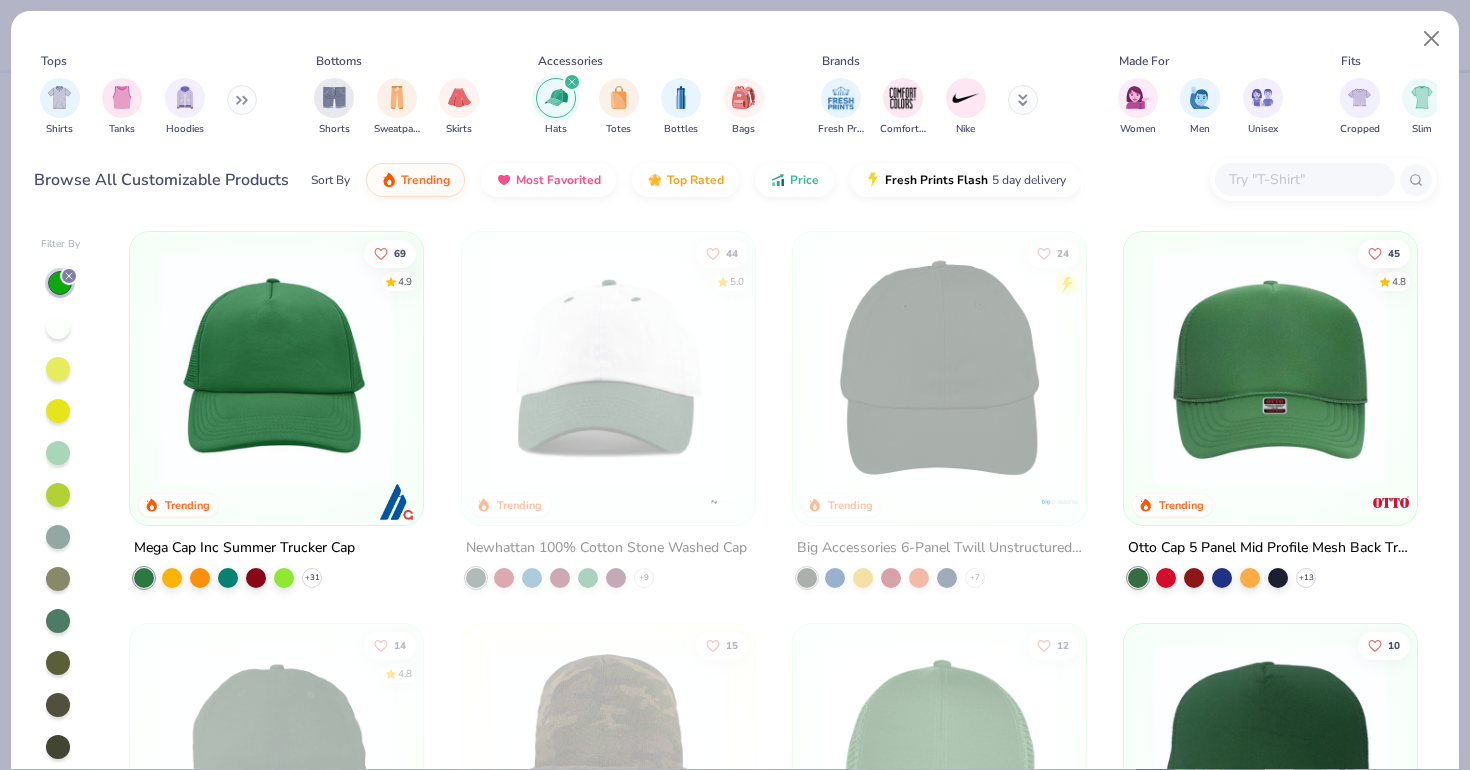click at bounding box center [1270, 368] 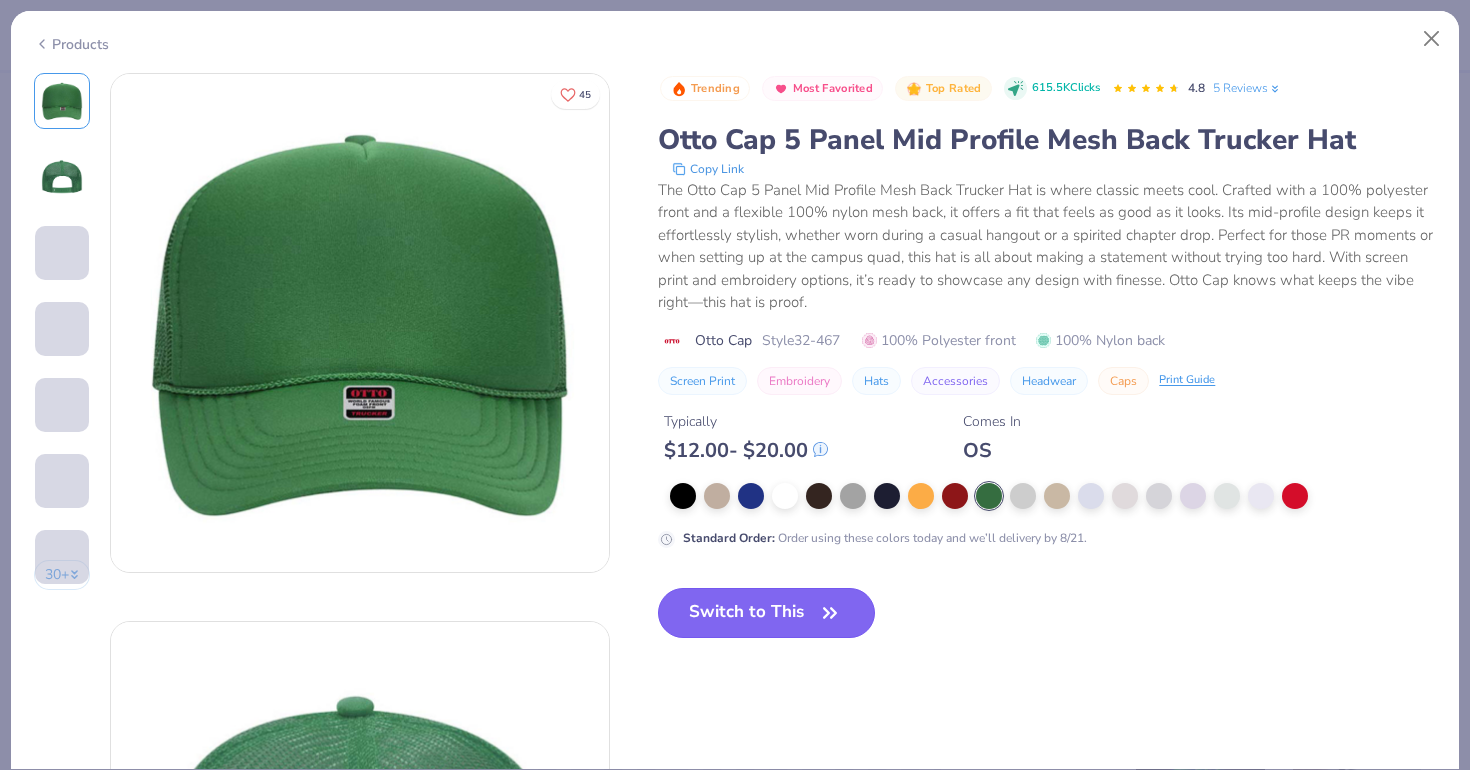 click on "Switch to This" at bounding box center [766, 613] 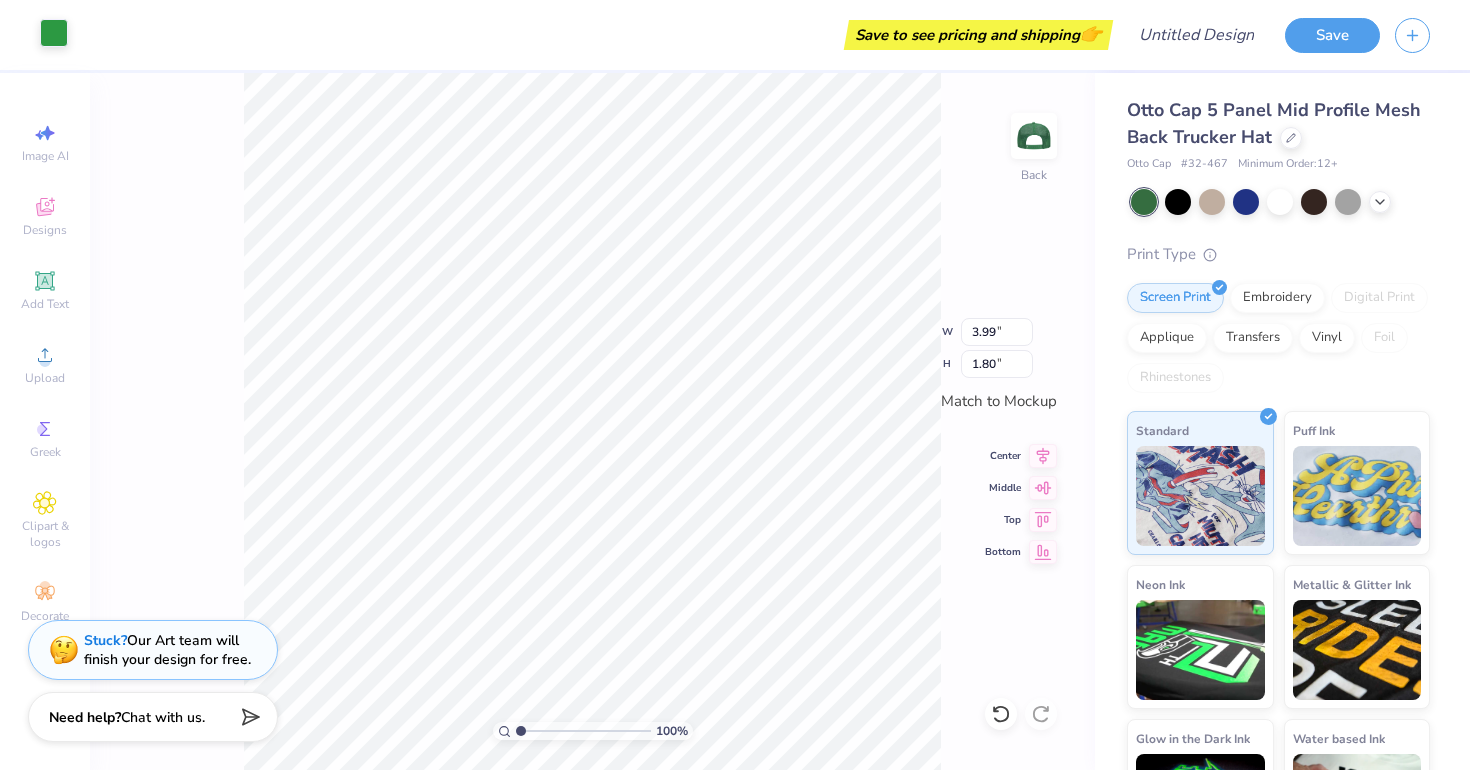 click at bounding box center [54, 33] 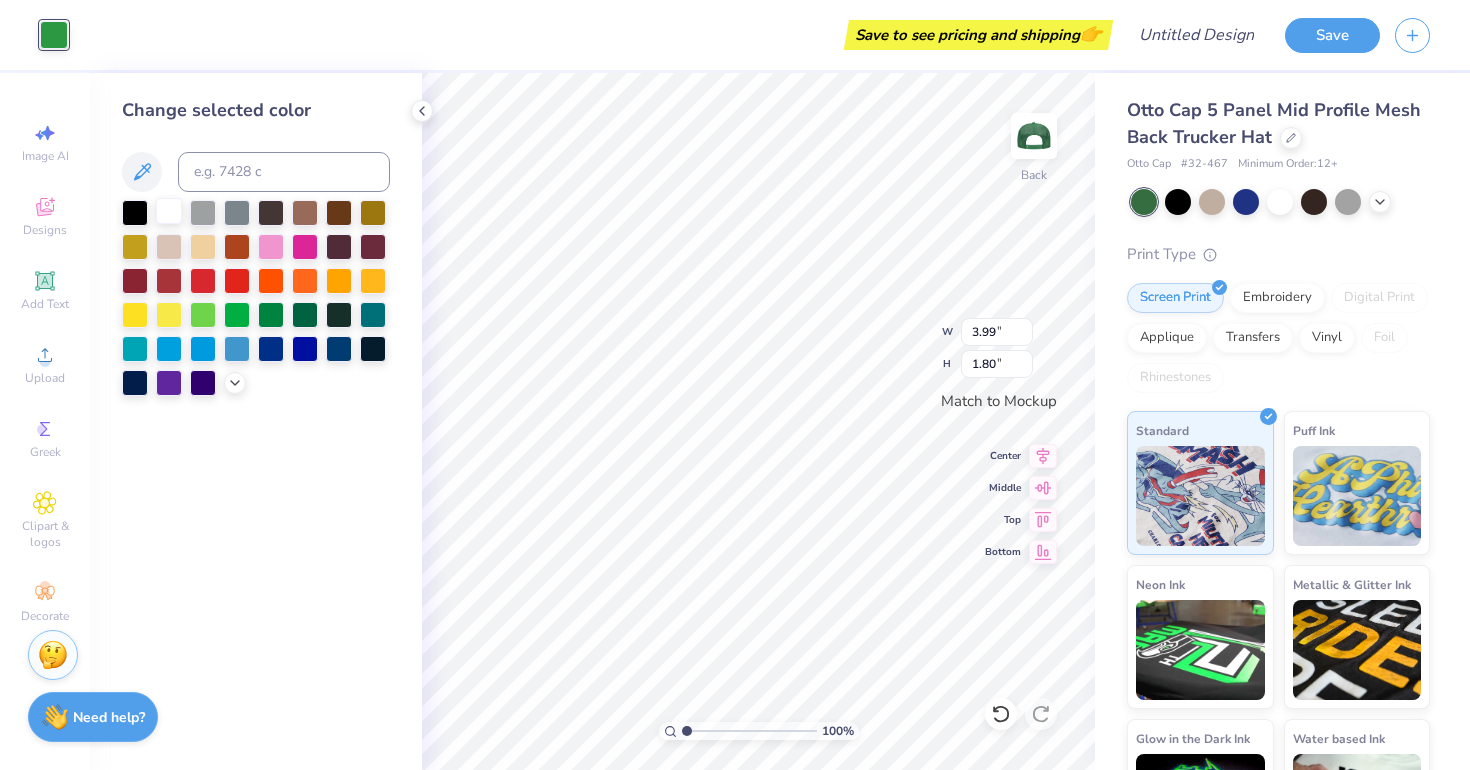 click at bounding box center (169, 211) 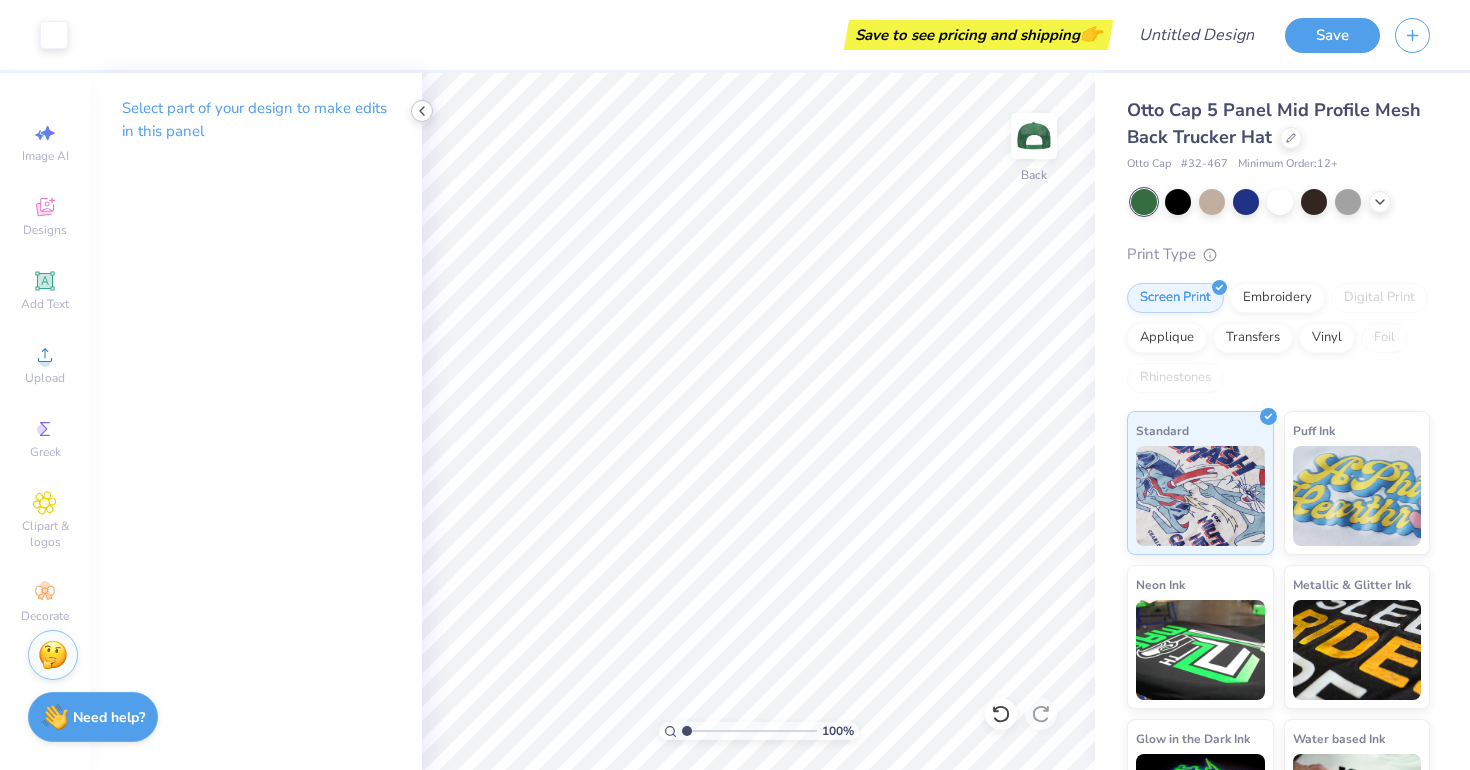 click 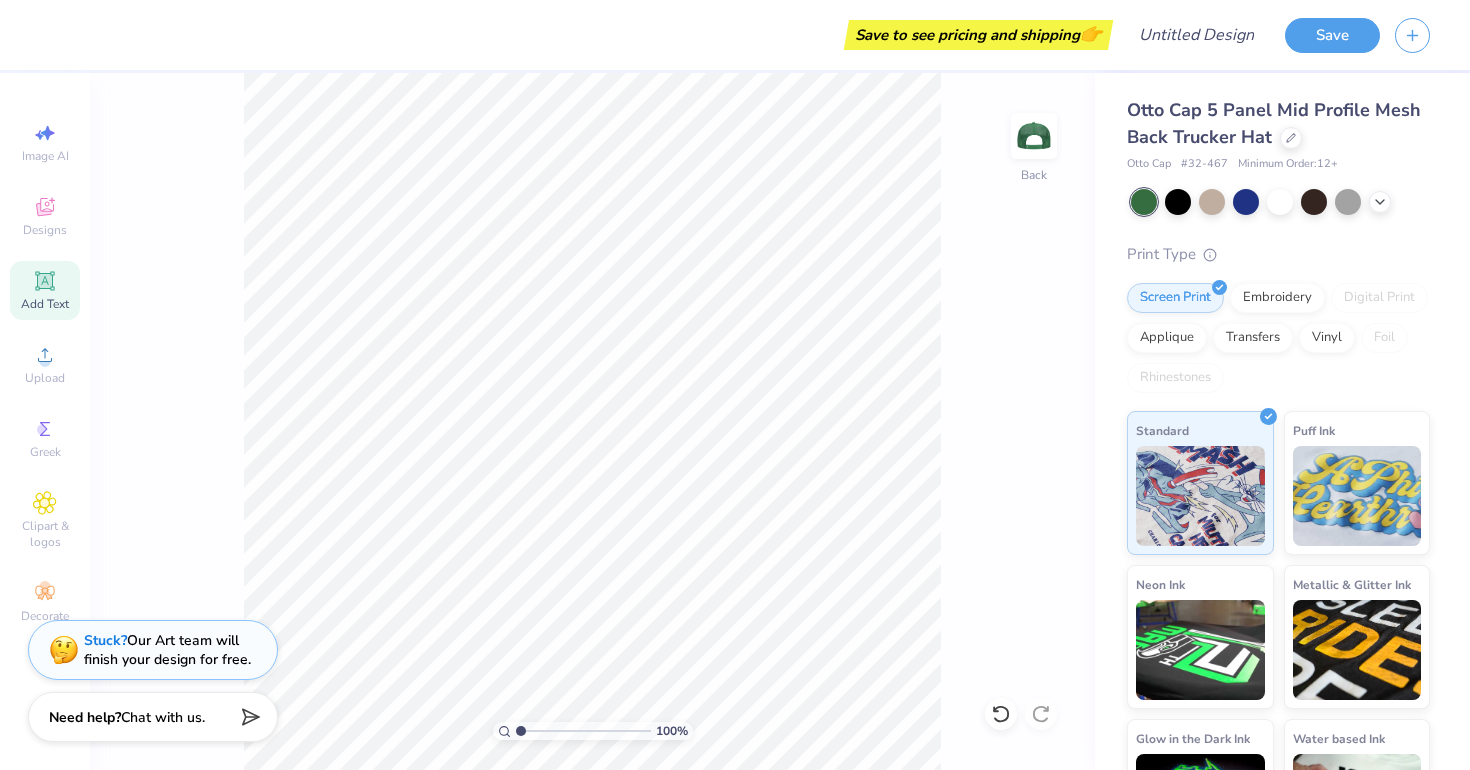 click 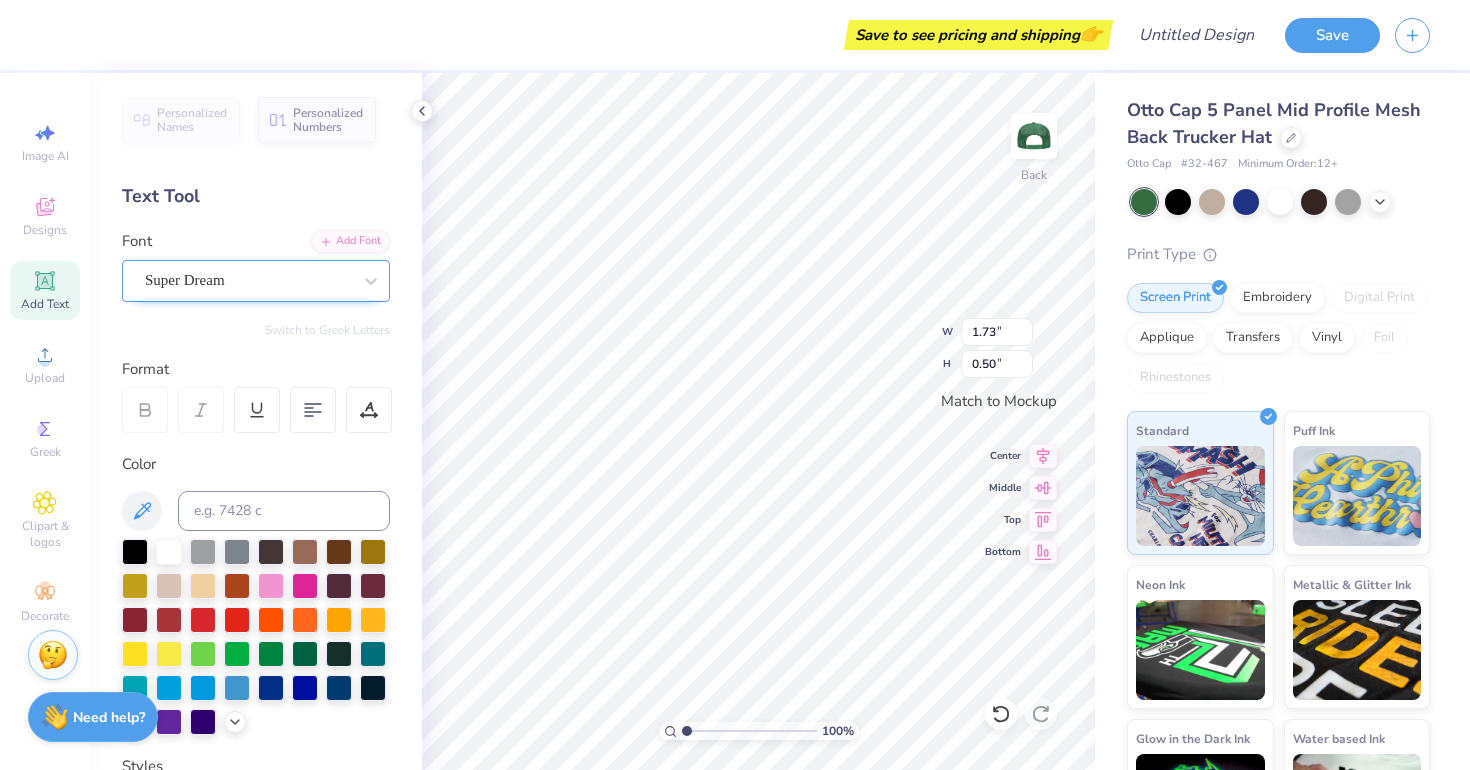 type on "E" 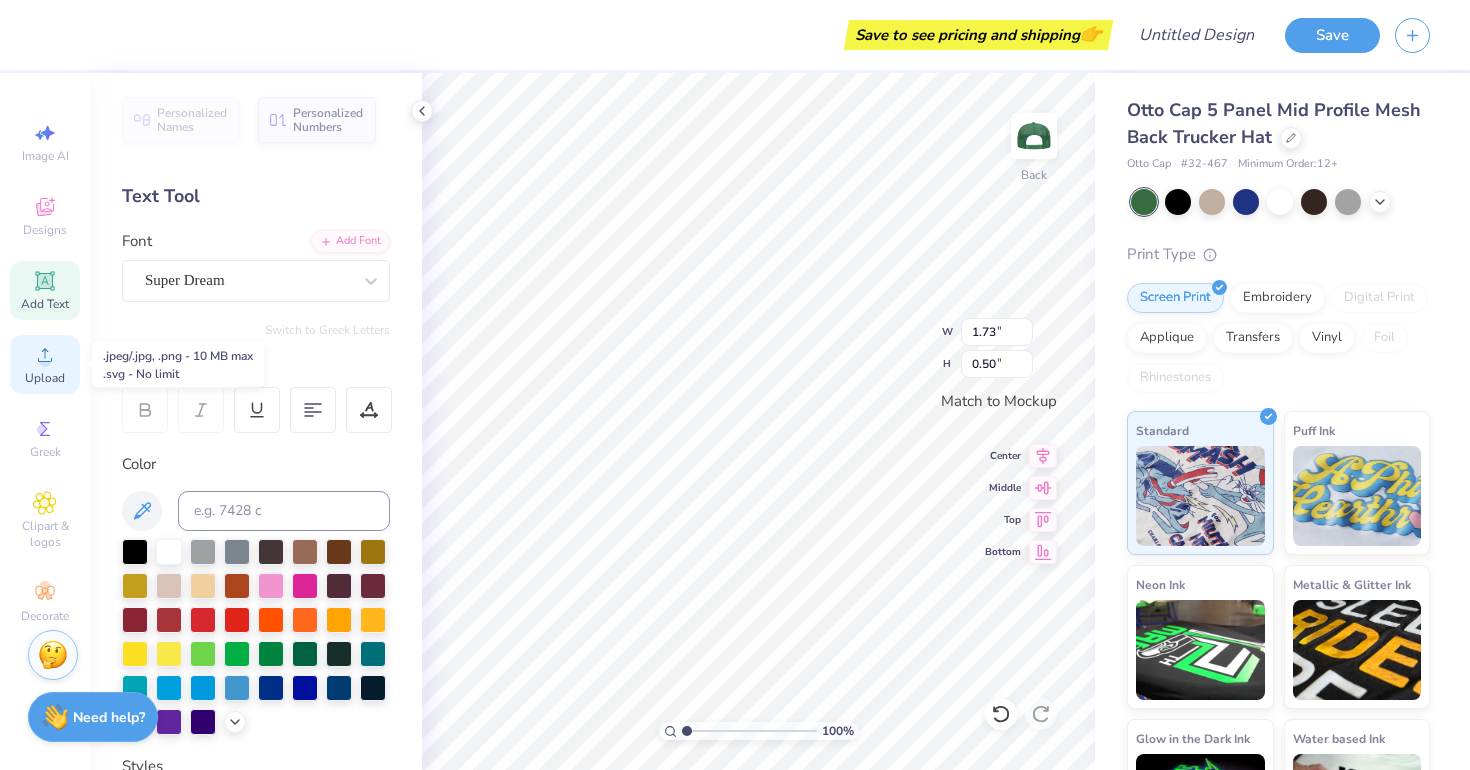 click on "Upload" at bounding box center (45, 364) 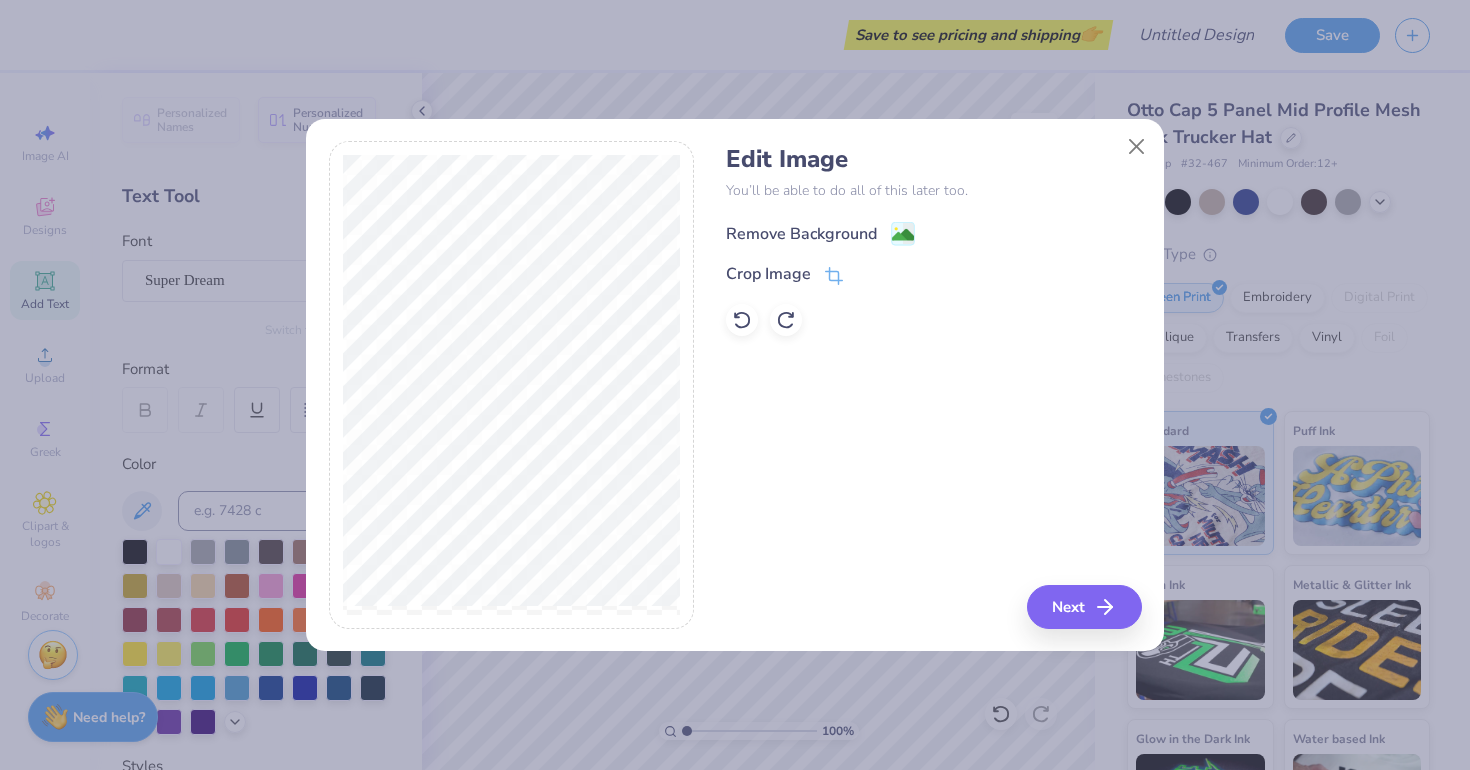click 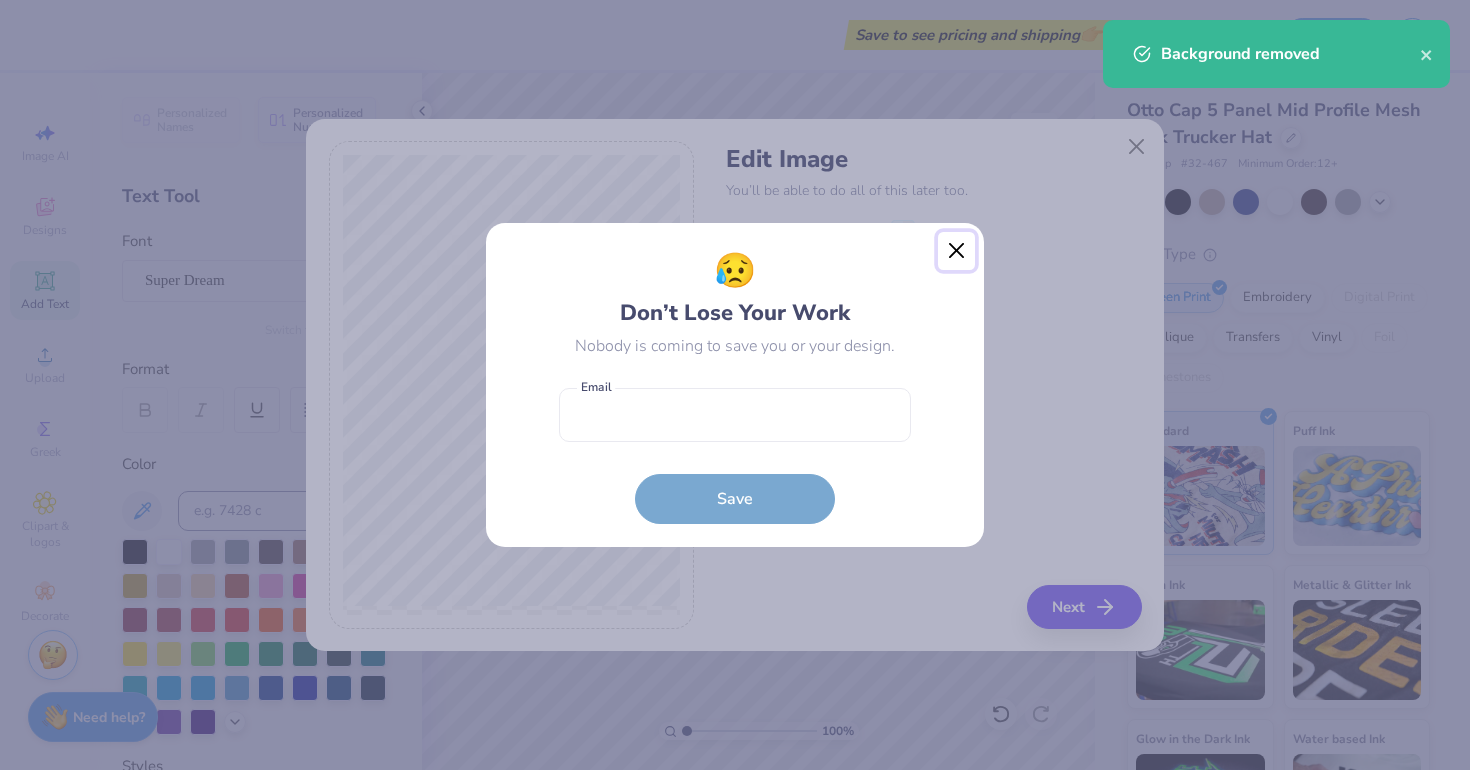 click at bounding box center [957, 251] 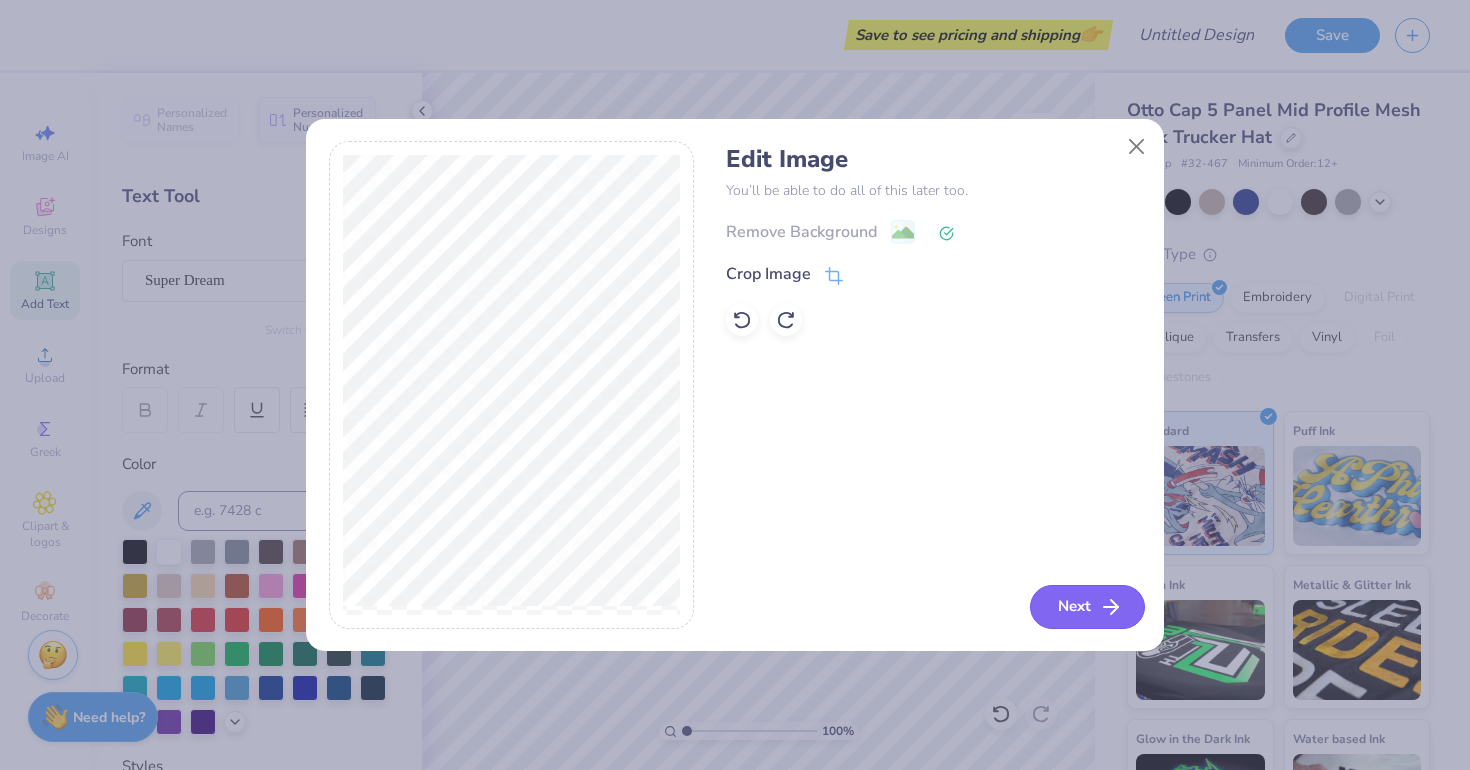 click on "Next" at bounding box center (1087, 607) 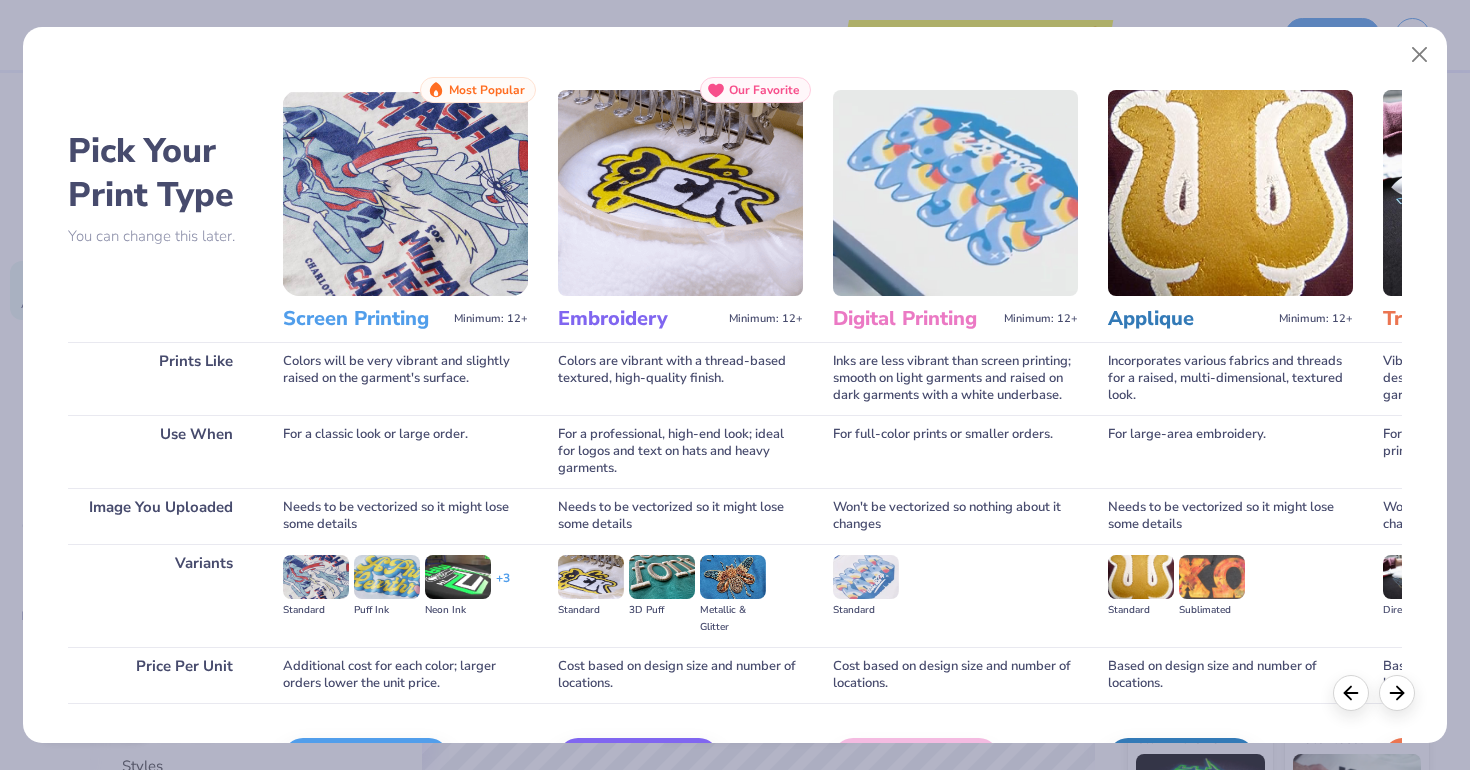 scroll, scrollTop: 127, scrollLeft: 0, axis: vertical 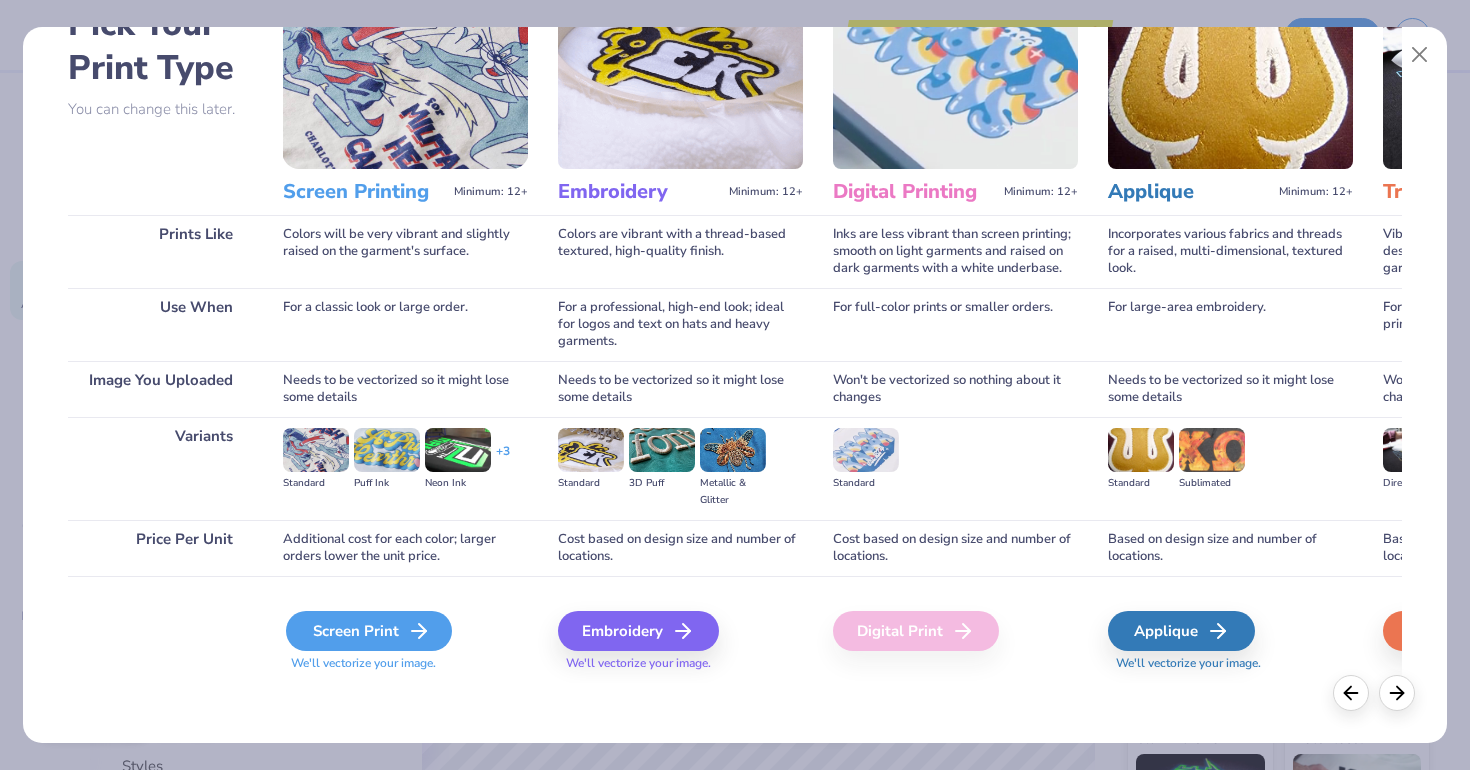 click on "Screen Print" at bounding box center [369, 631] 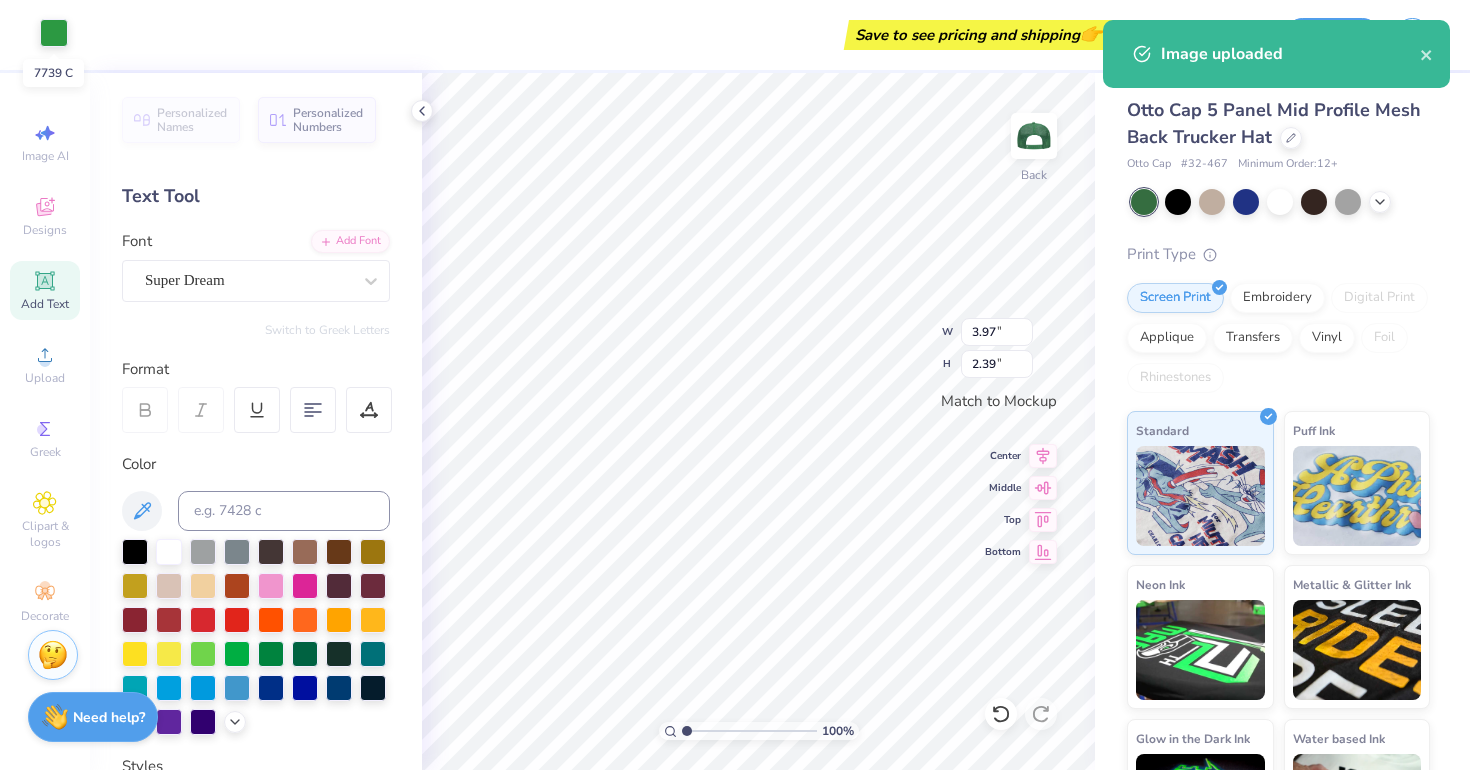 click at bounding box center (54, 33) 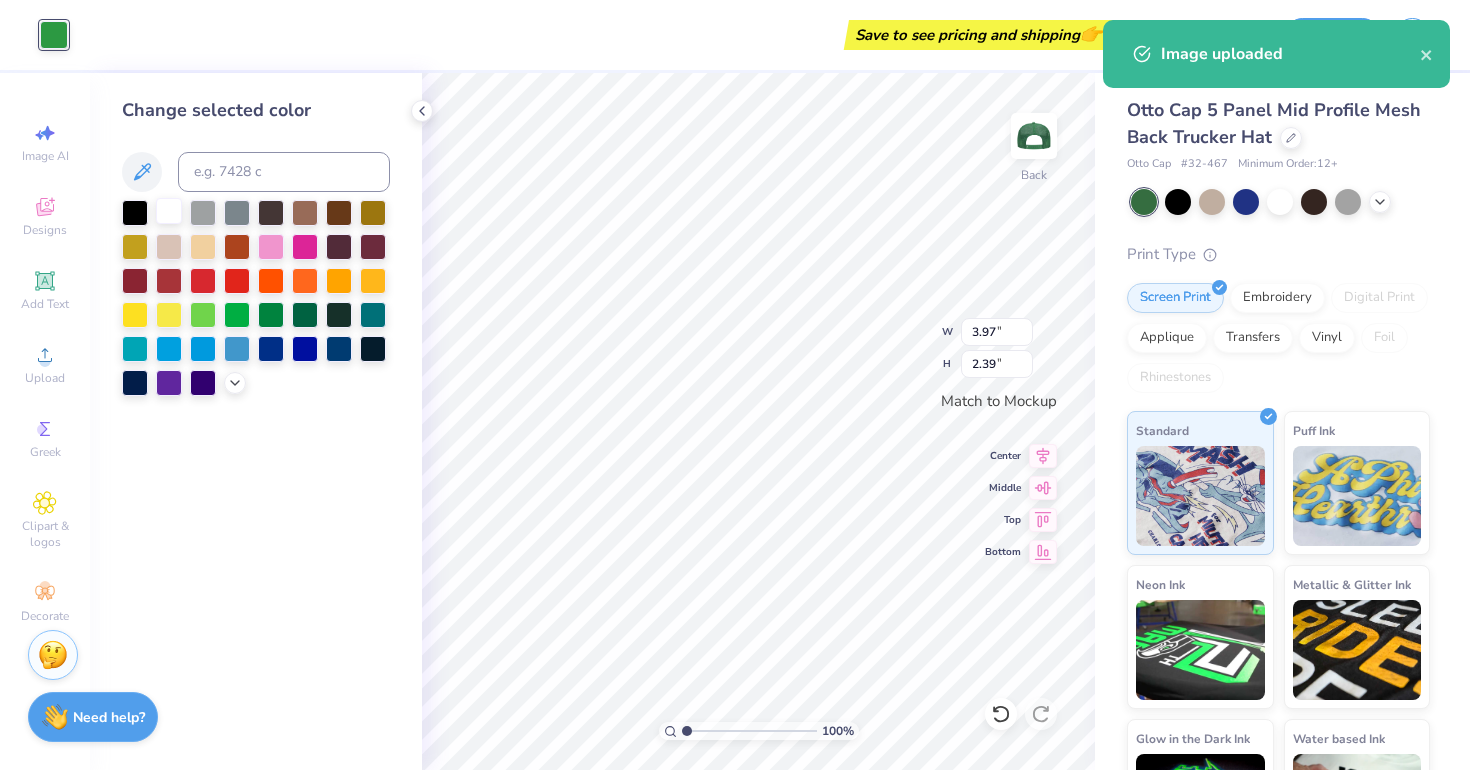 click at bounding box center (169, 211) 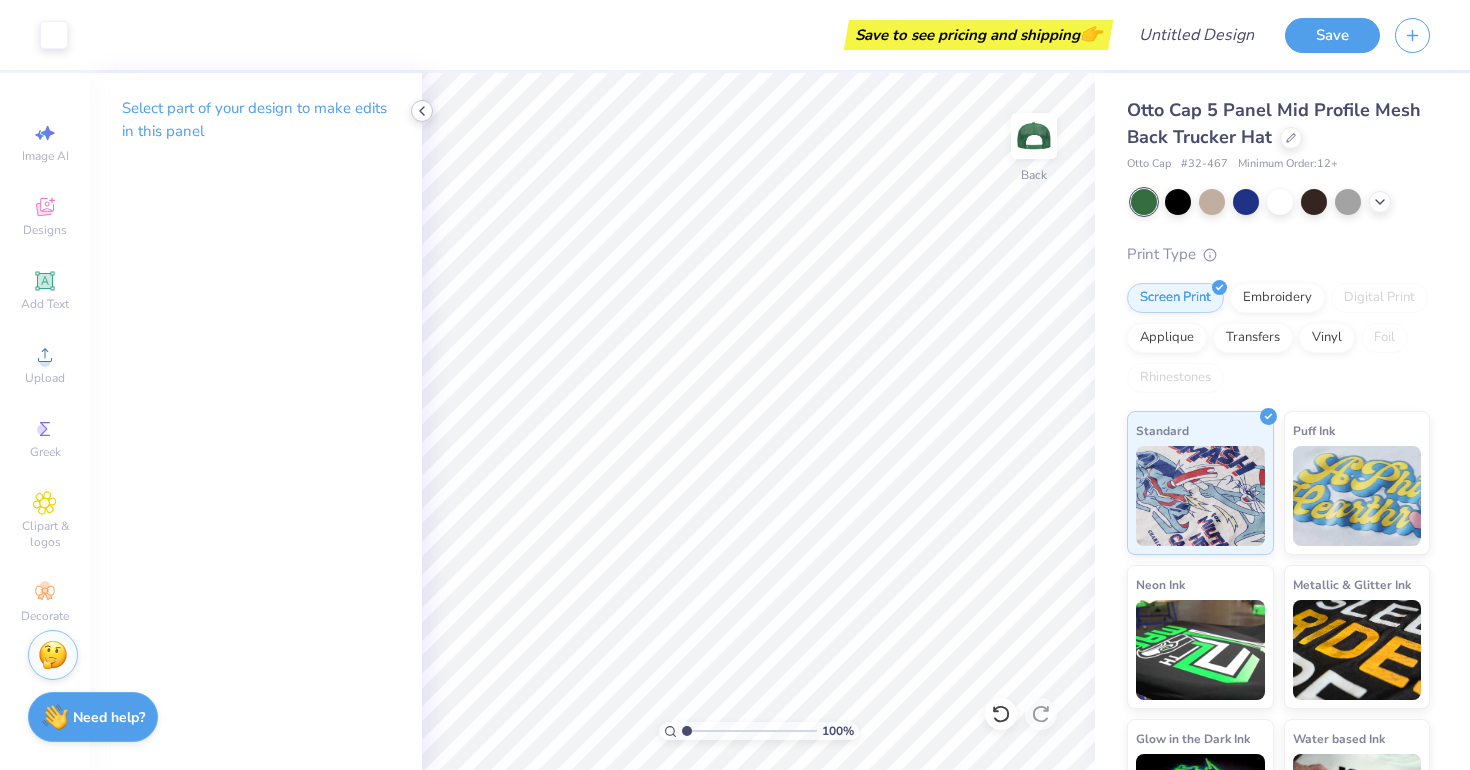 click 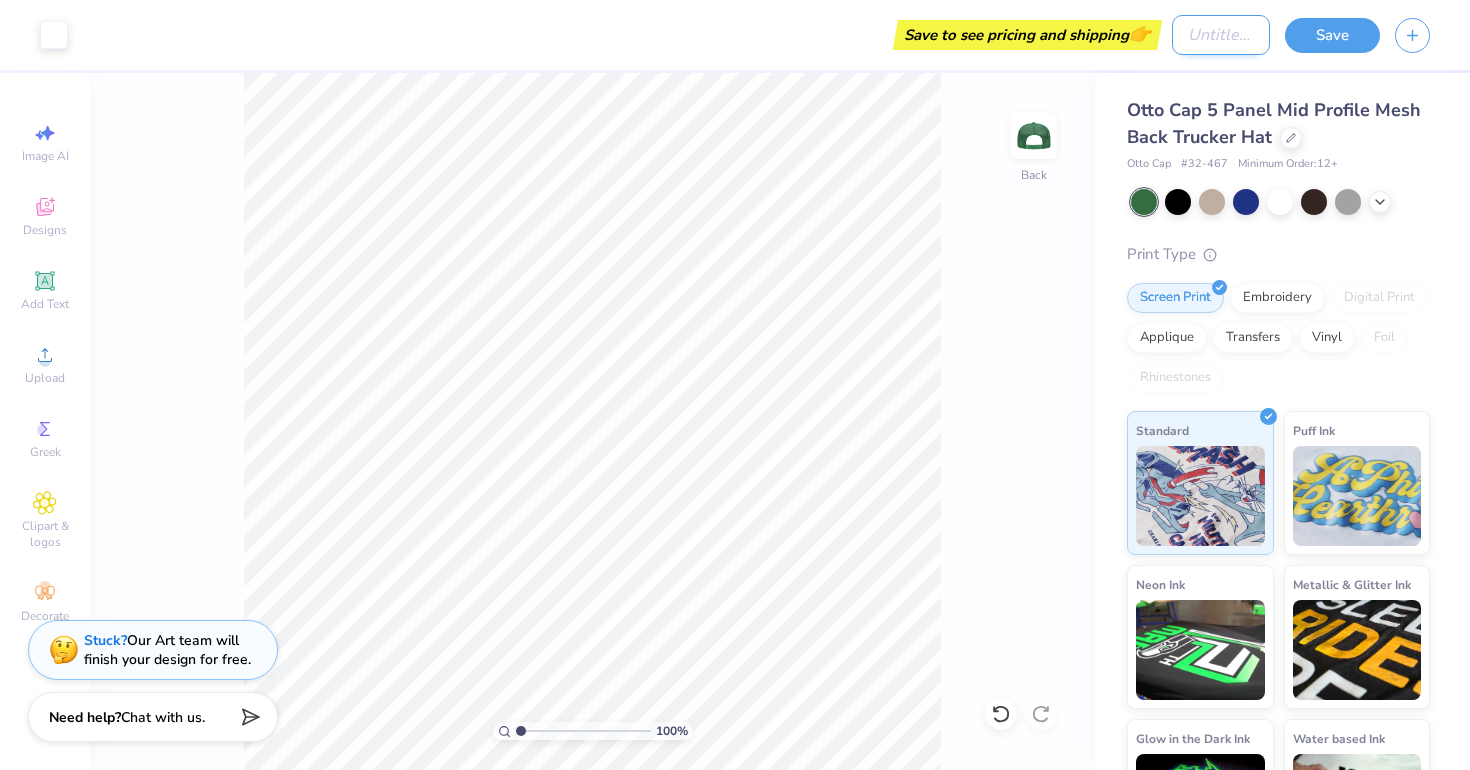 click on "Design Title" at bounding box center (1221, 35) 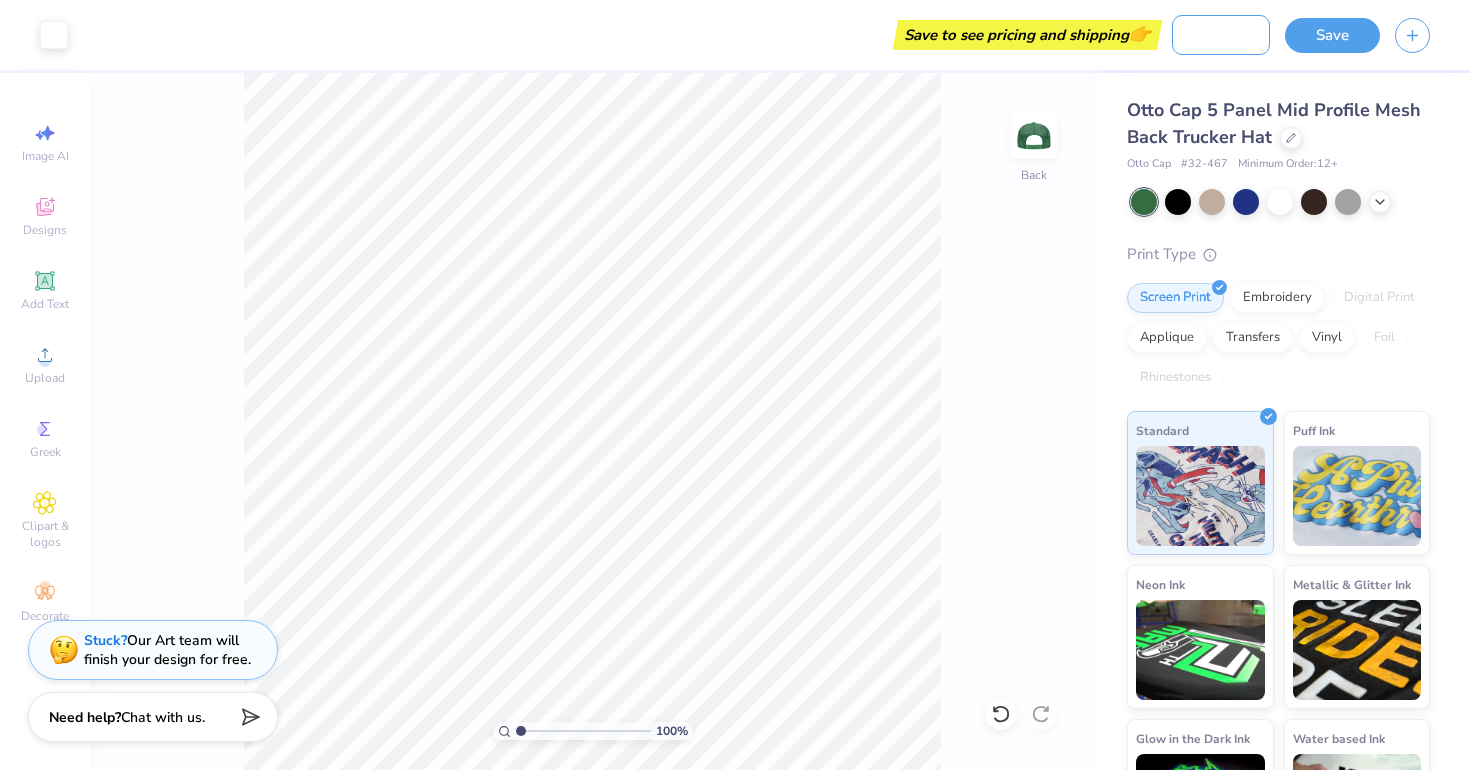 scroll, scrollTop: 0, scrollLeft: 77, axis: horizontal 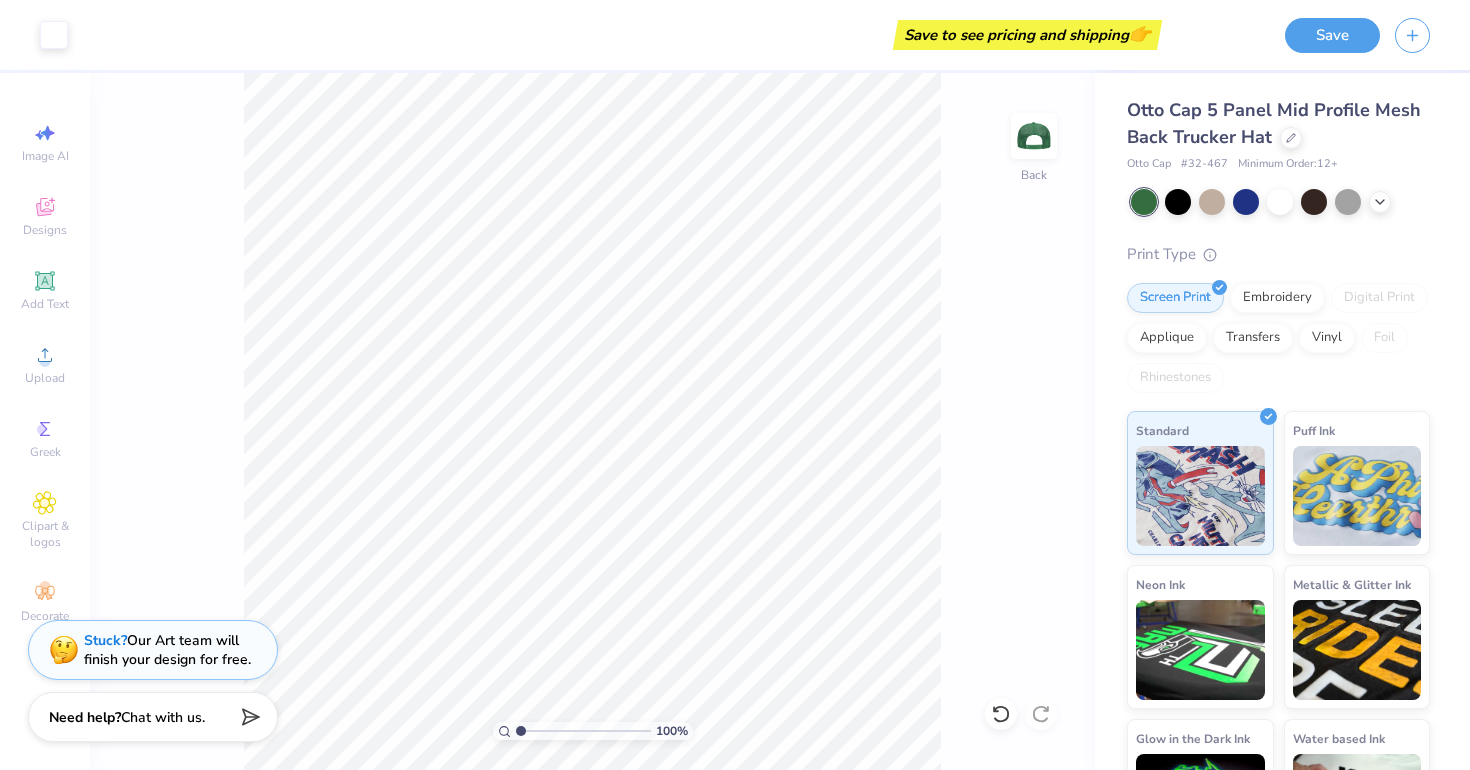 click on "100  % Back" at bounding box center (592, 421) 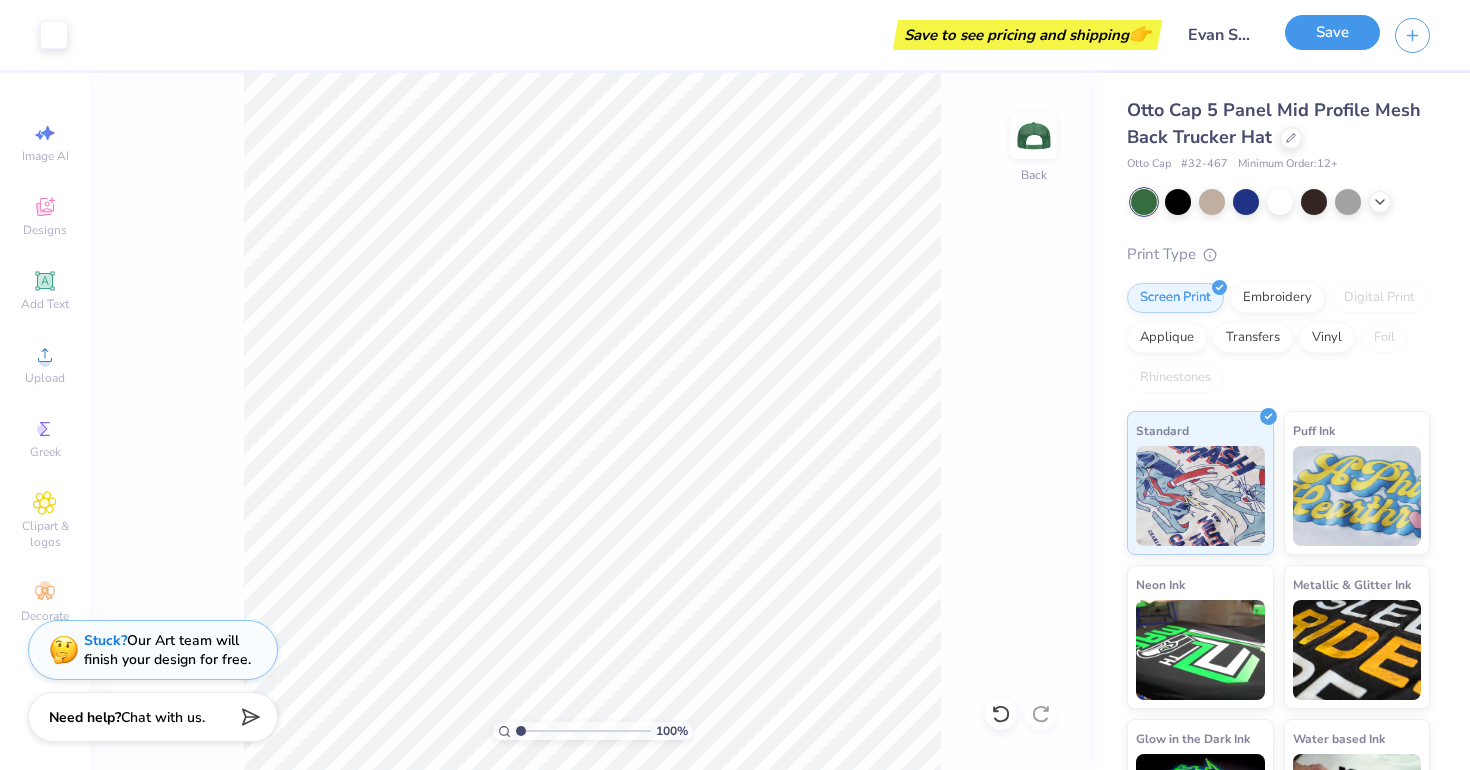 click on "Save" at bounding box center [1332, 32] 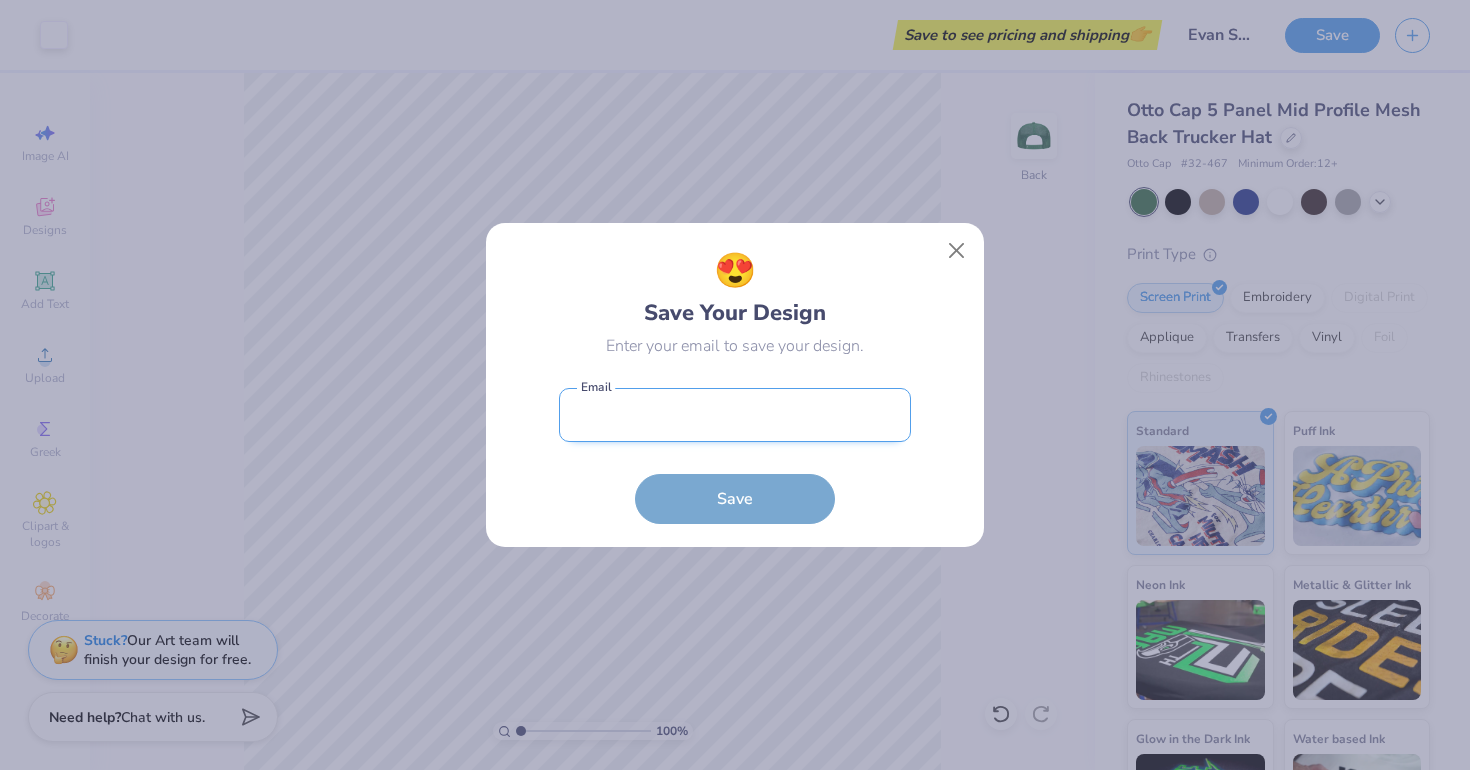 click at bounding box center [735, 415] 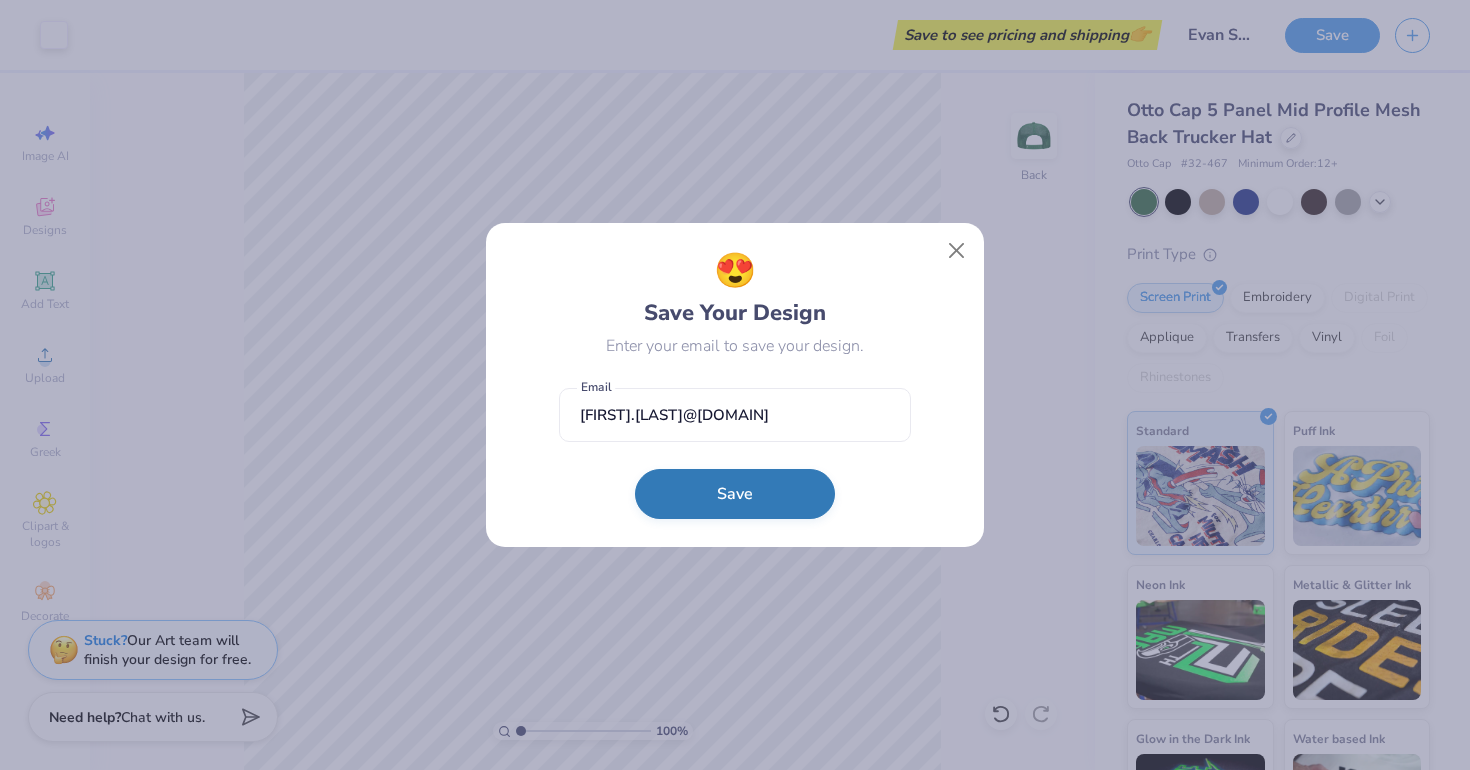 click on "Save" at bounding box center (735, 494) 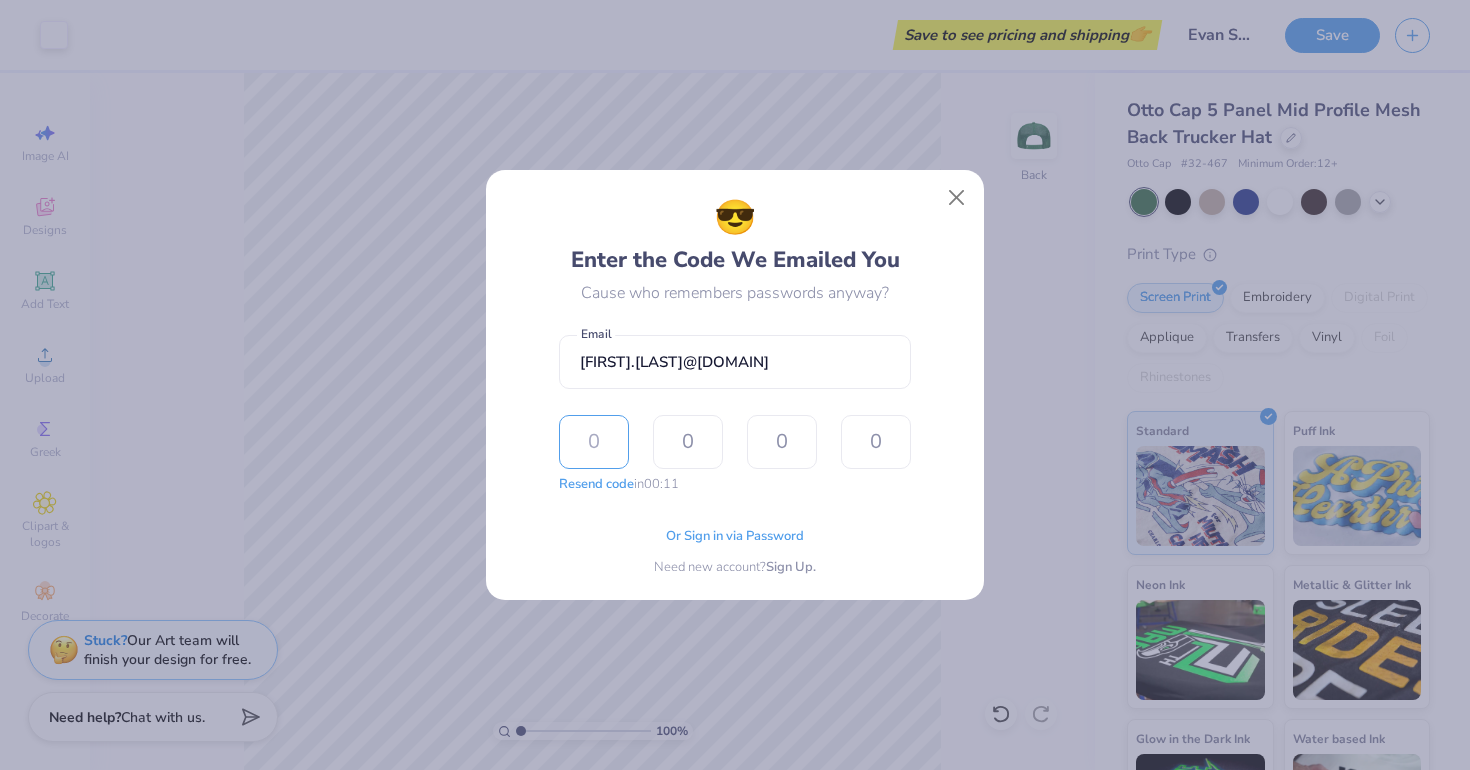 type on "8" 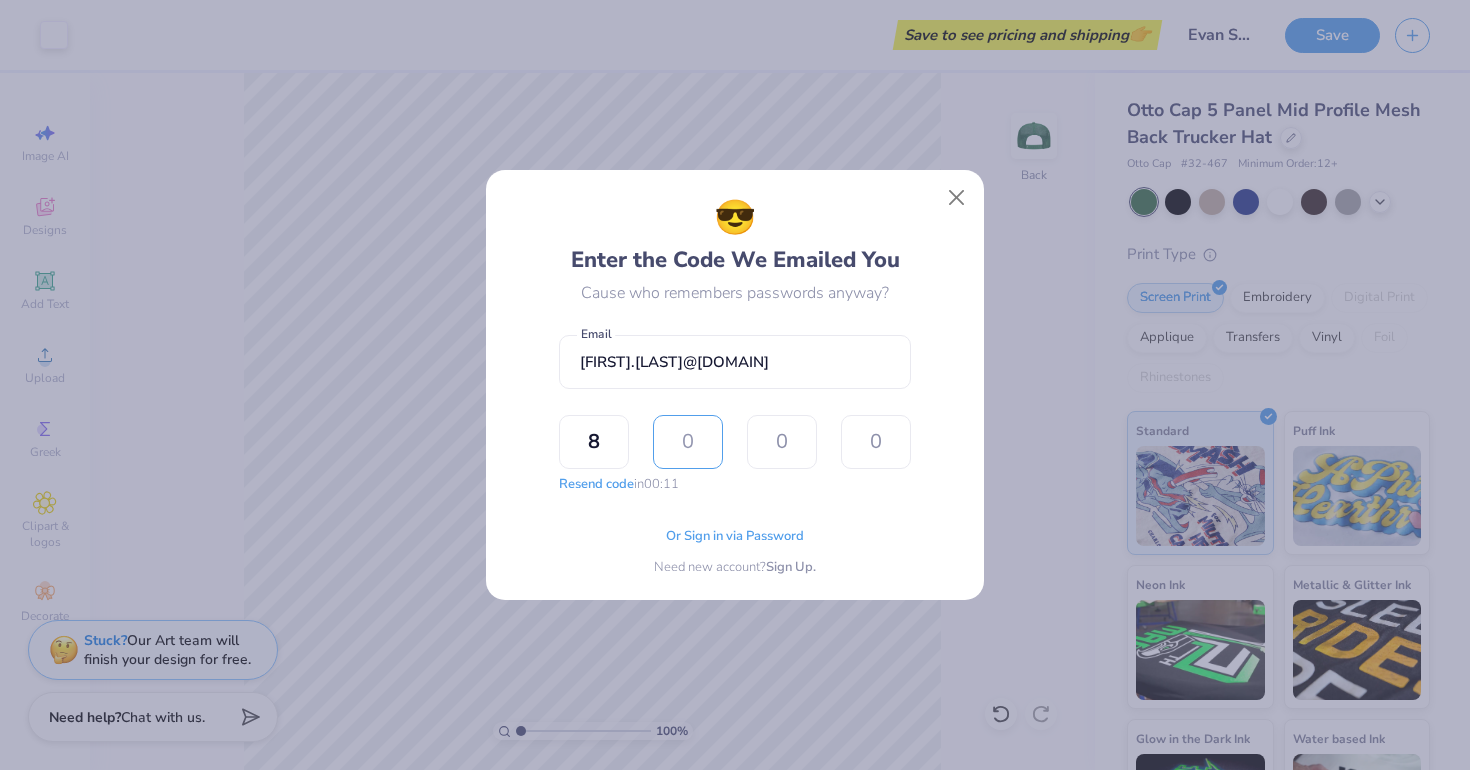 type on "9" 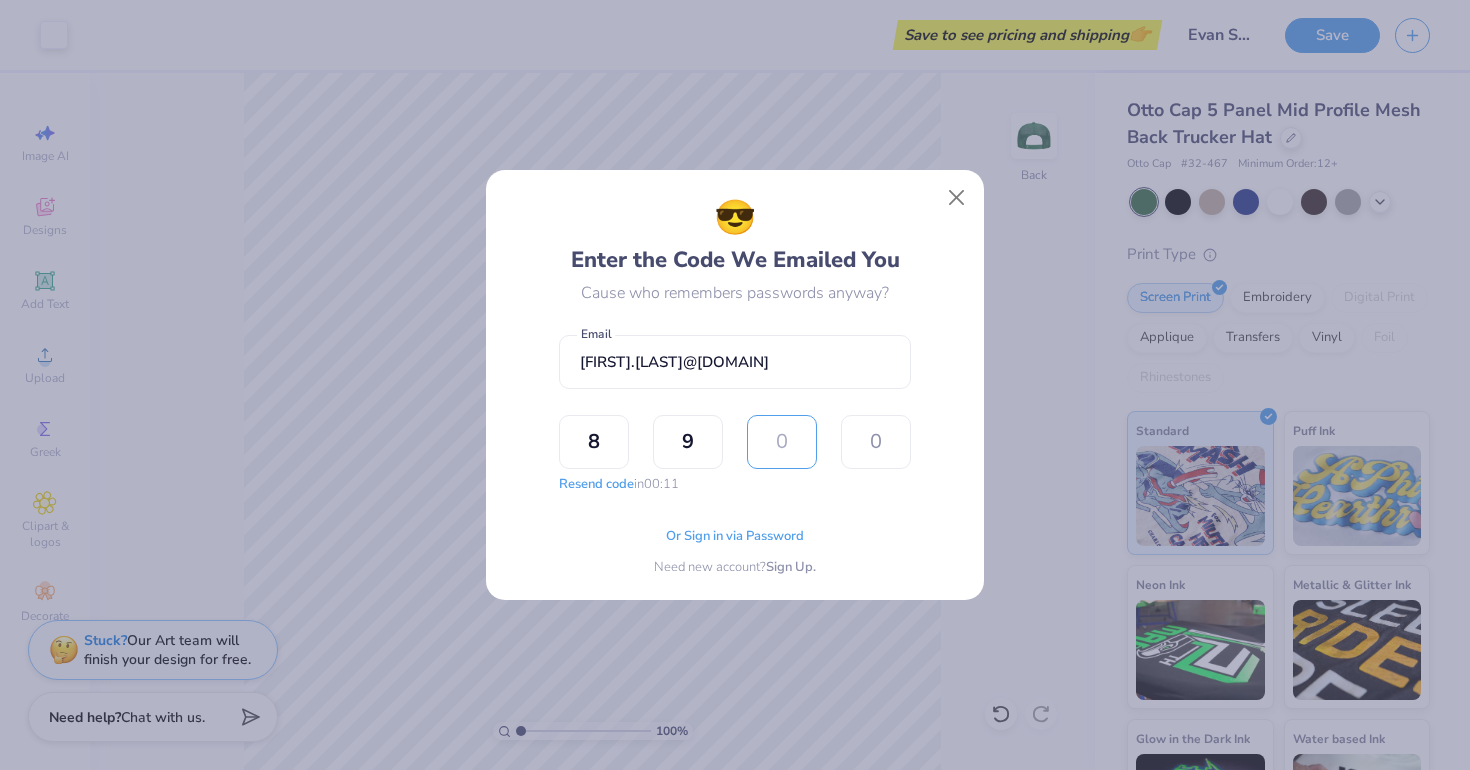 type on "0" 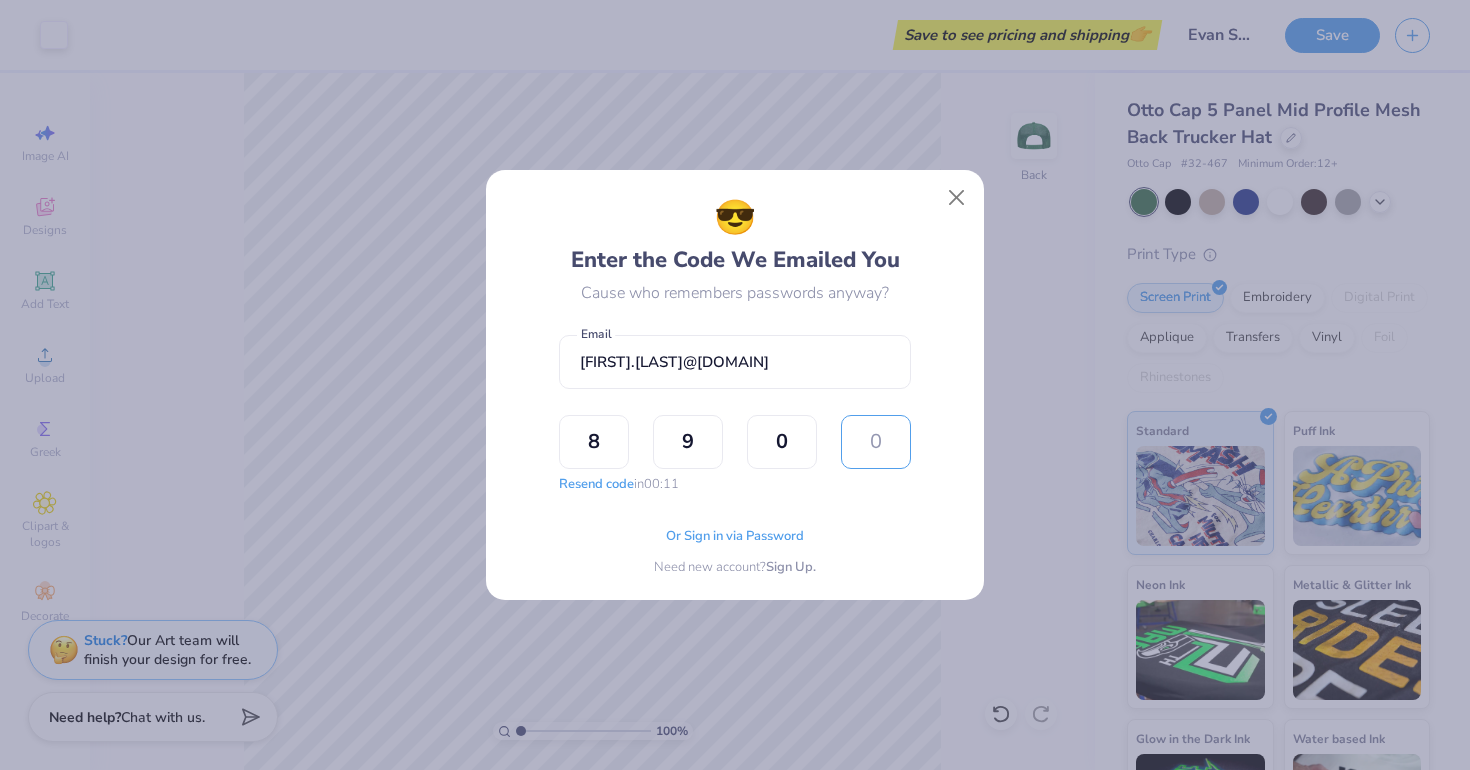 type on "8" 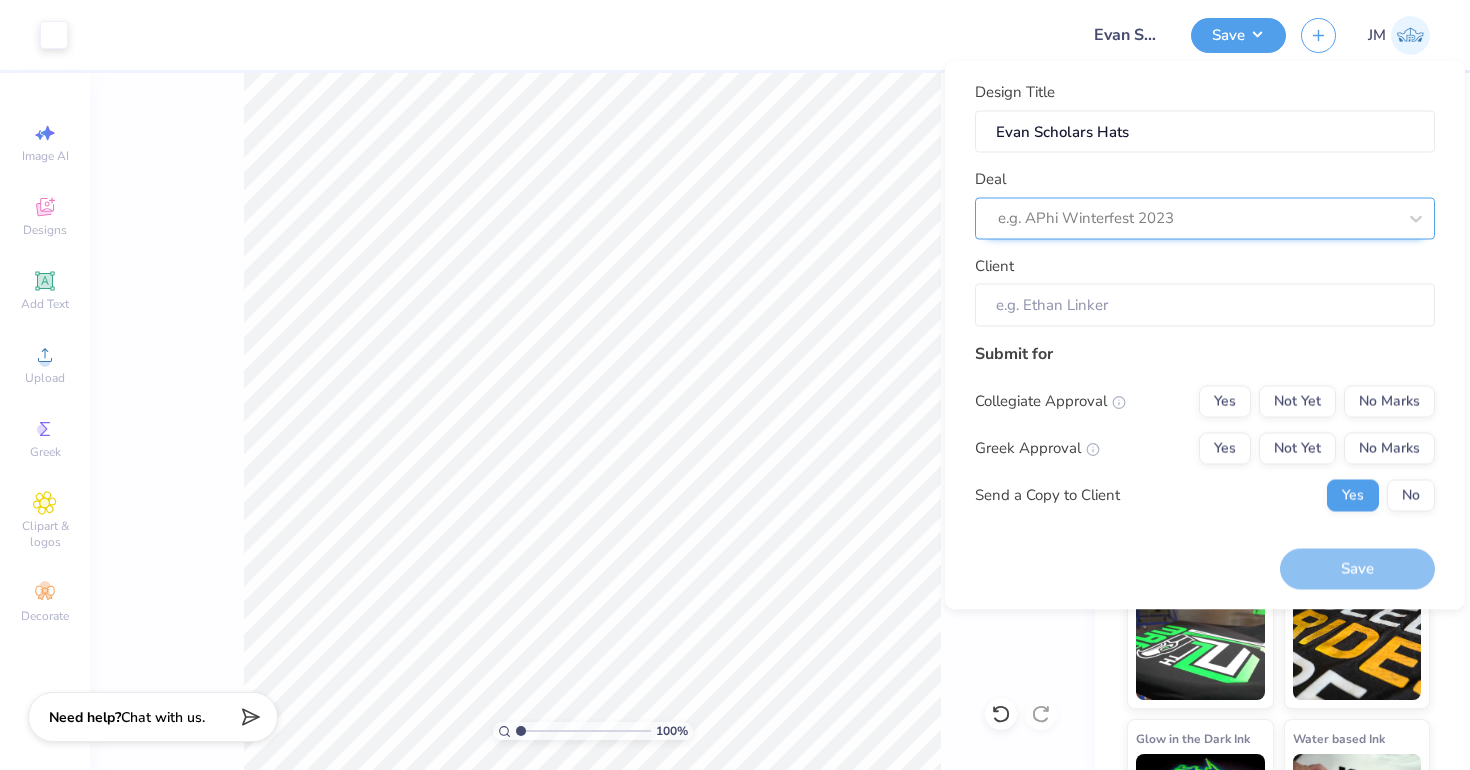 click on "e.g. APhi Winterfest 2023" at bounding box center [1205, 218] 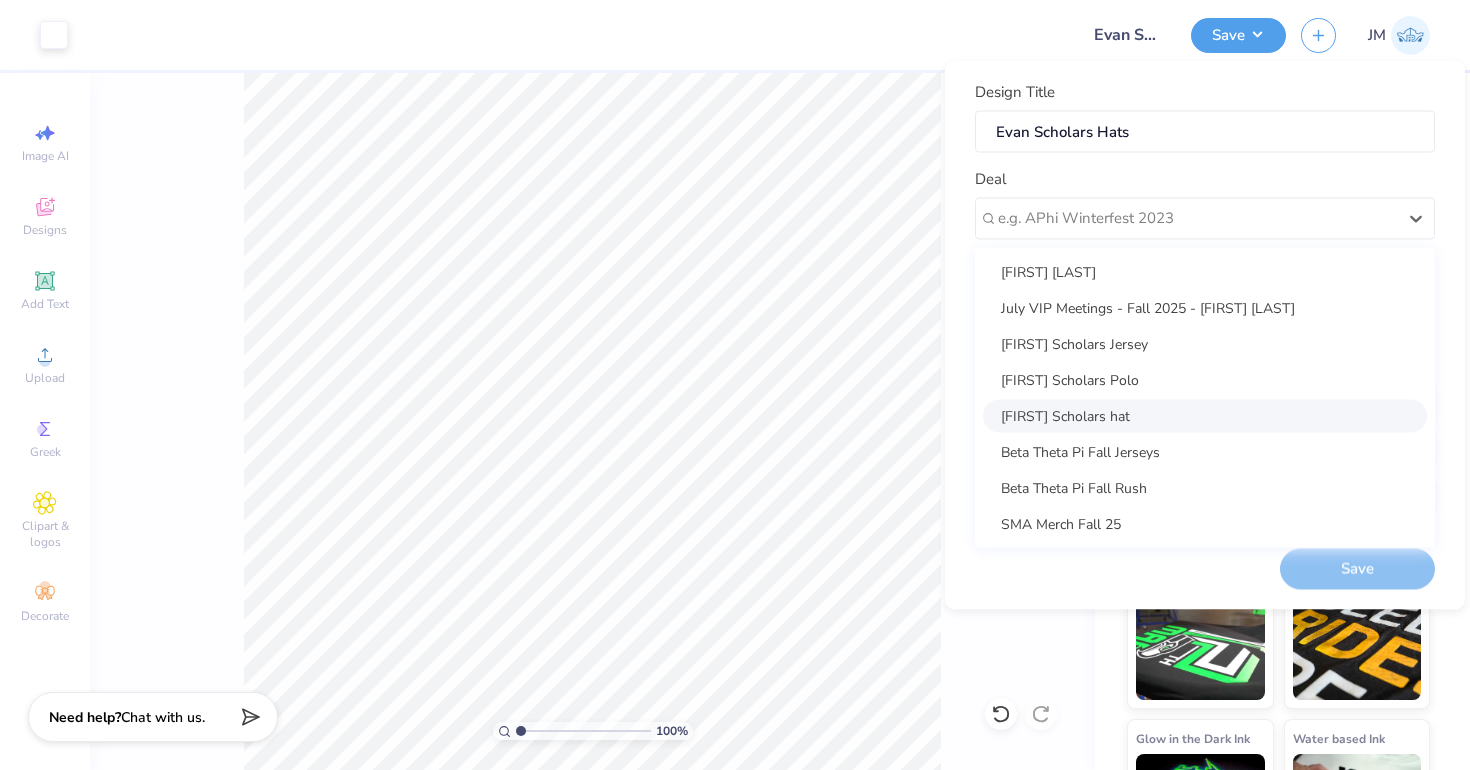click on "[FIRST] Scholars hat" at bounding box center [1205, 415] 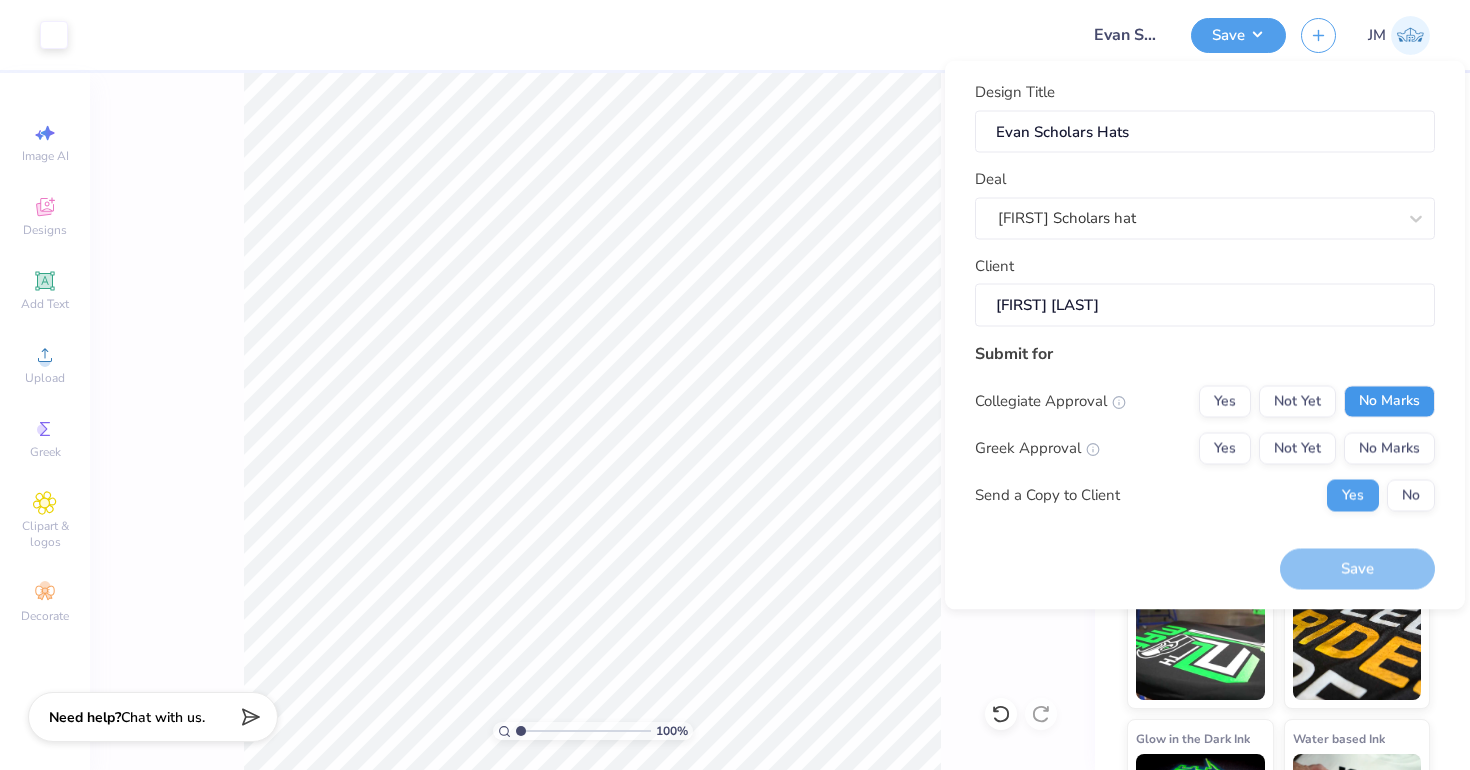 click on "No Marks" at bounding box center (1389, 401) 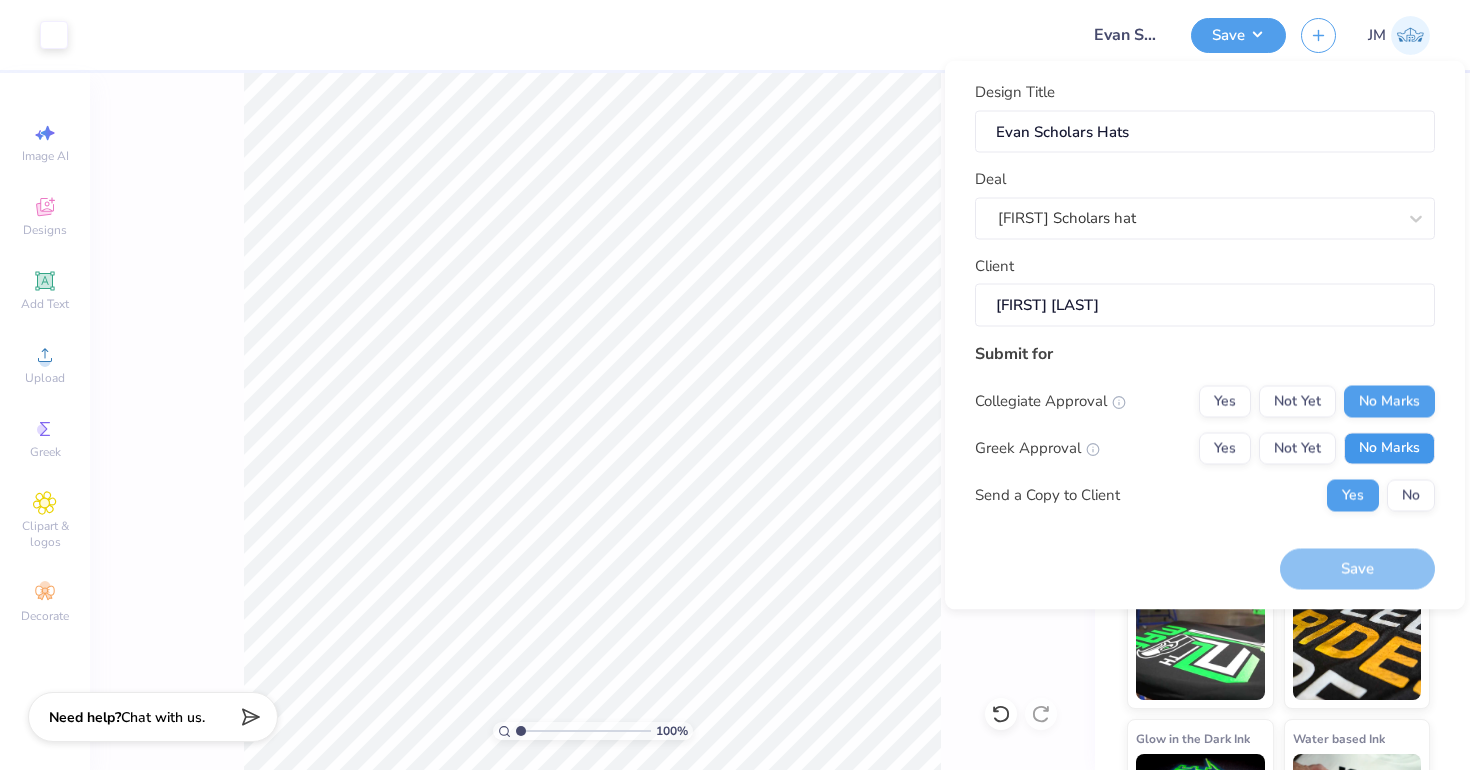 click on "No Marks" at bounding box center (1389, 448) 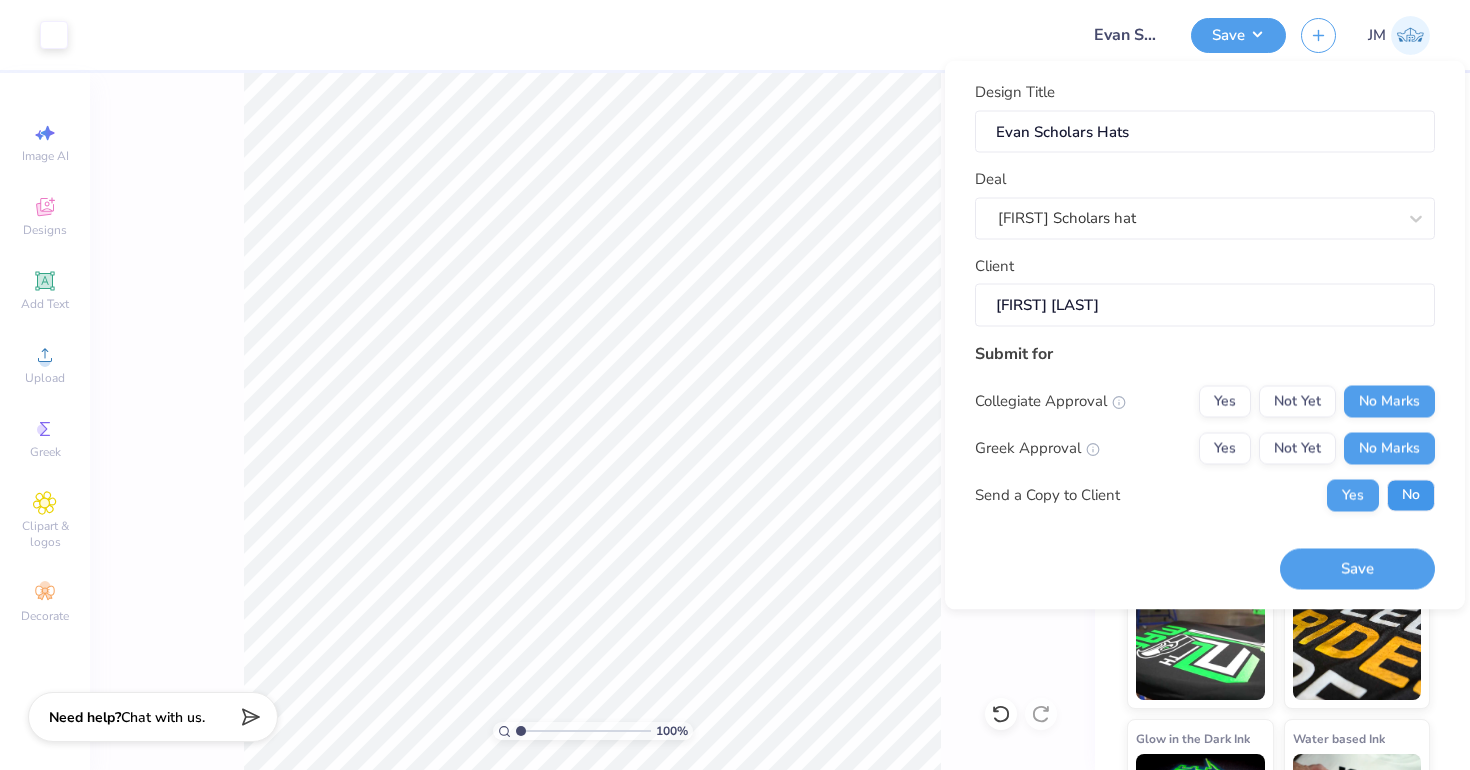 click on "No" at bounding box center [1411, 495] 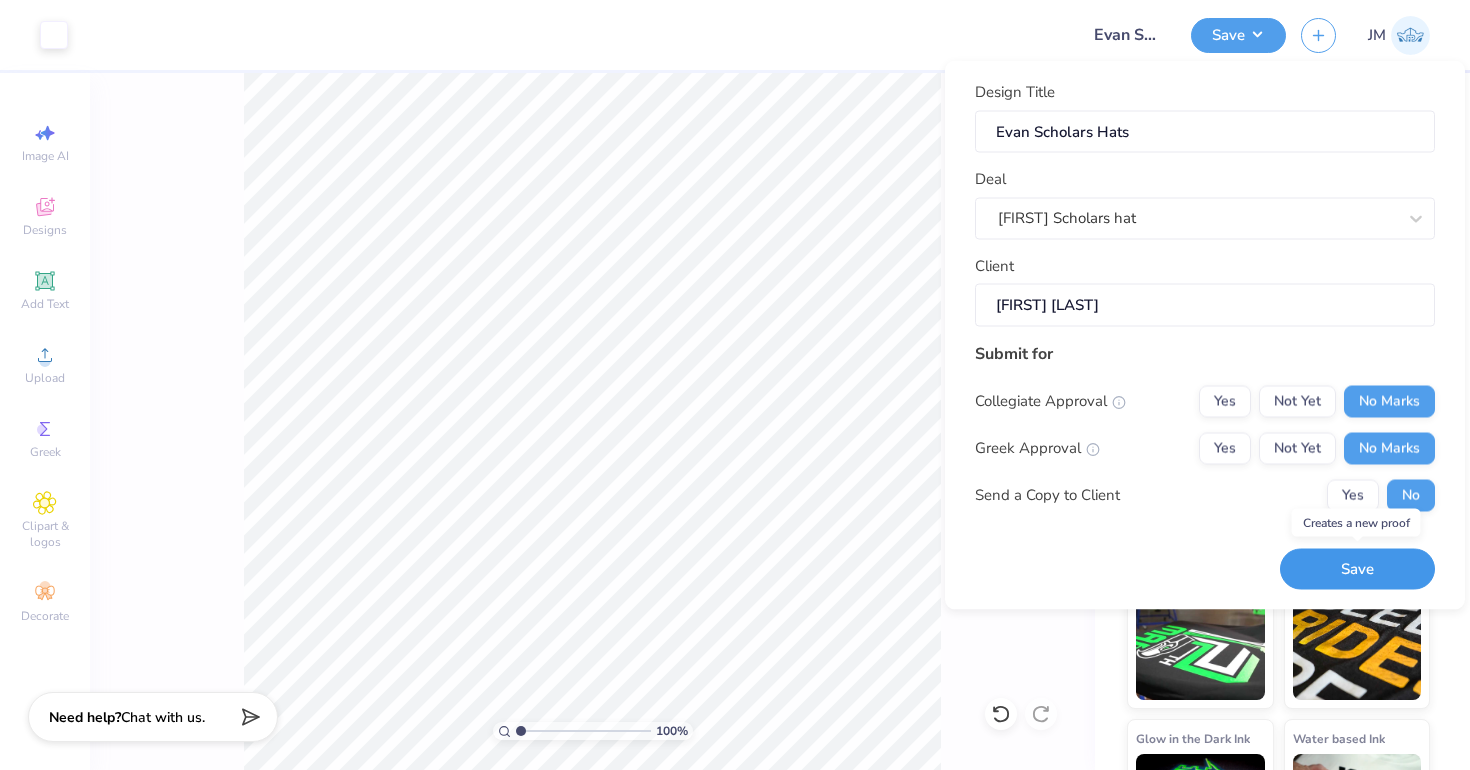 click on "Save" at bounding box center (1357, 569) 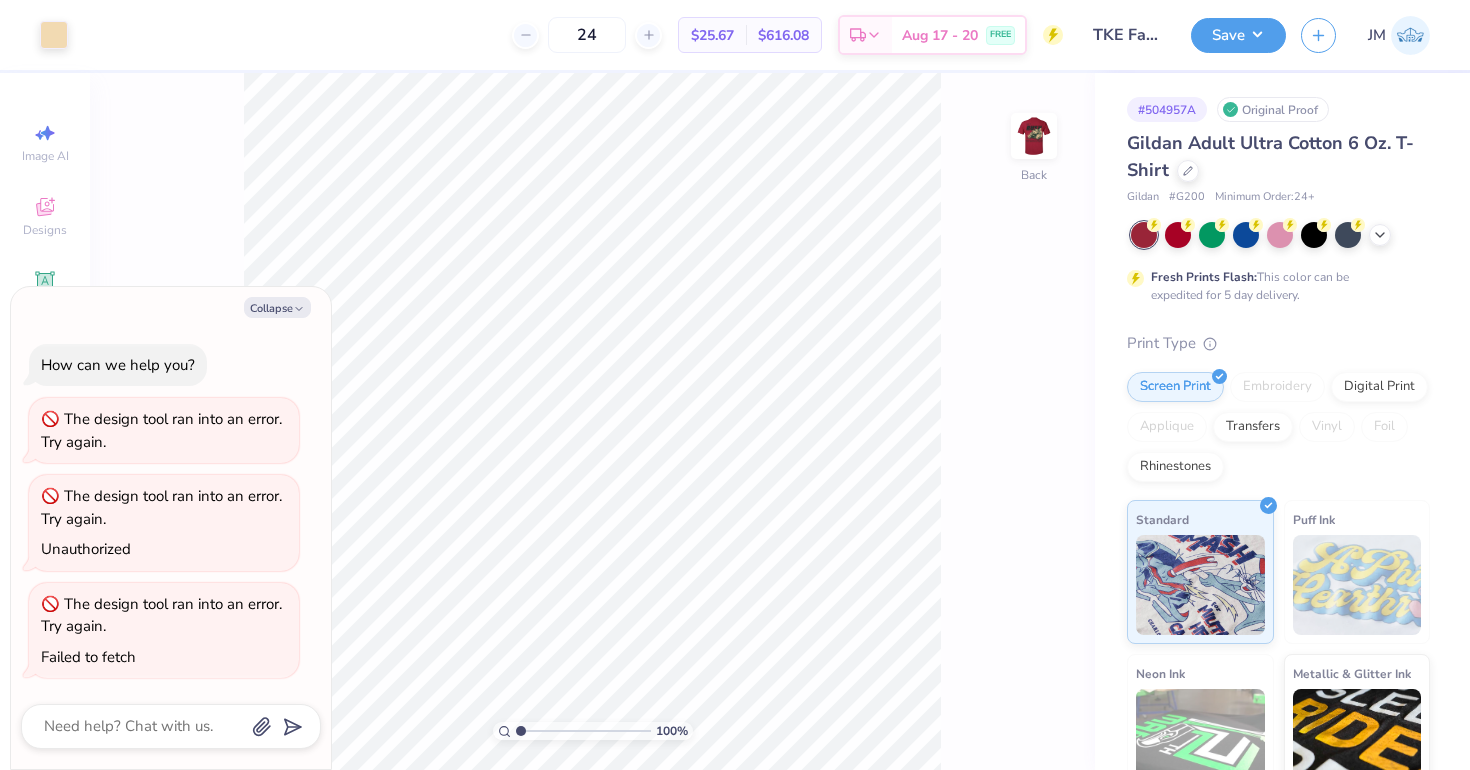 scroll, scrollTop: 0, scrollLeft: 0, axis: both 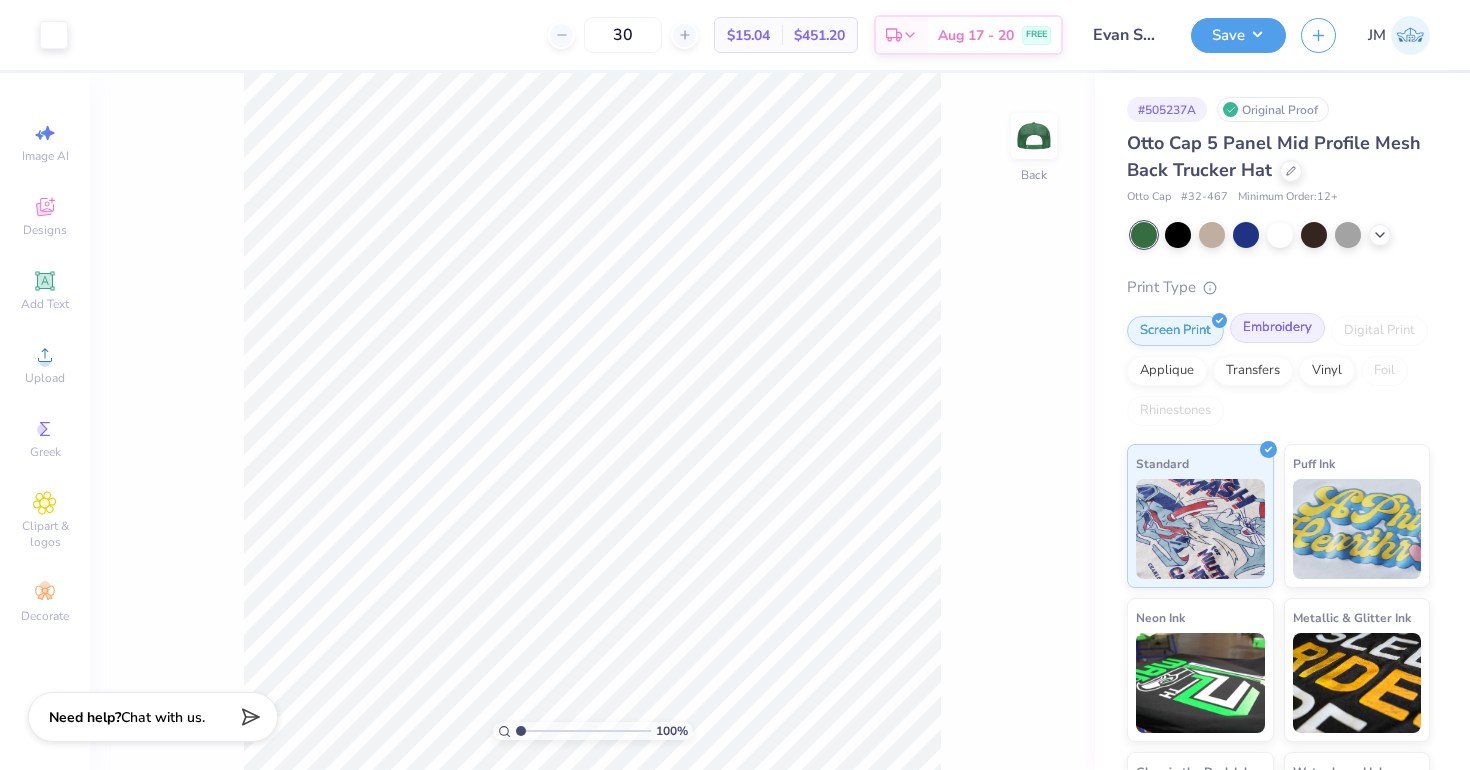 click on "Embroidery" at bounding box center [1277, 328] 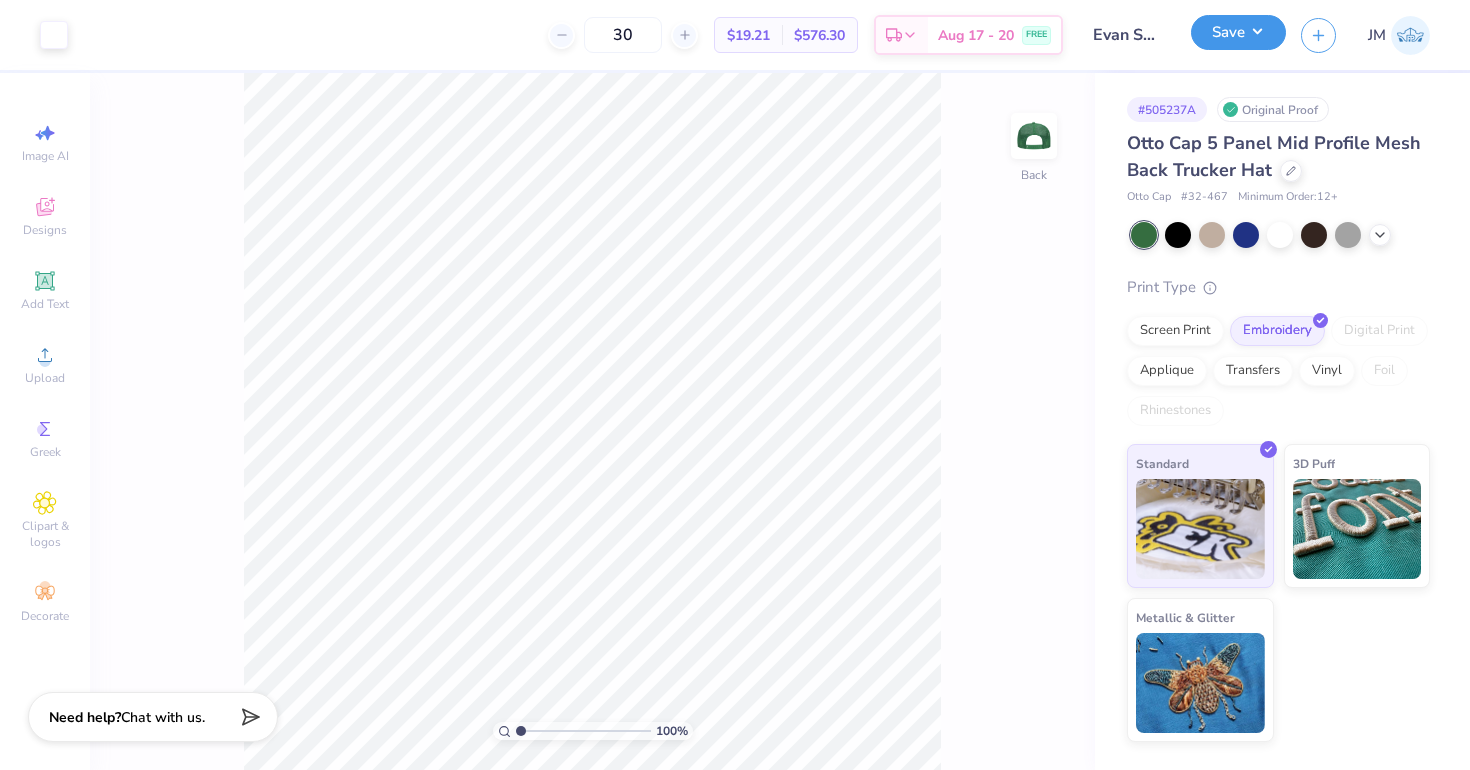 click on "Save" at bounding box center [1238, 32] 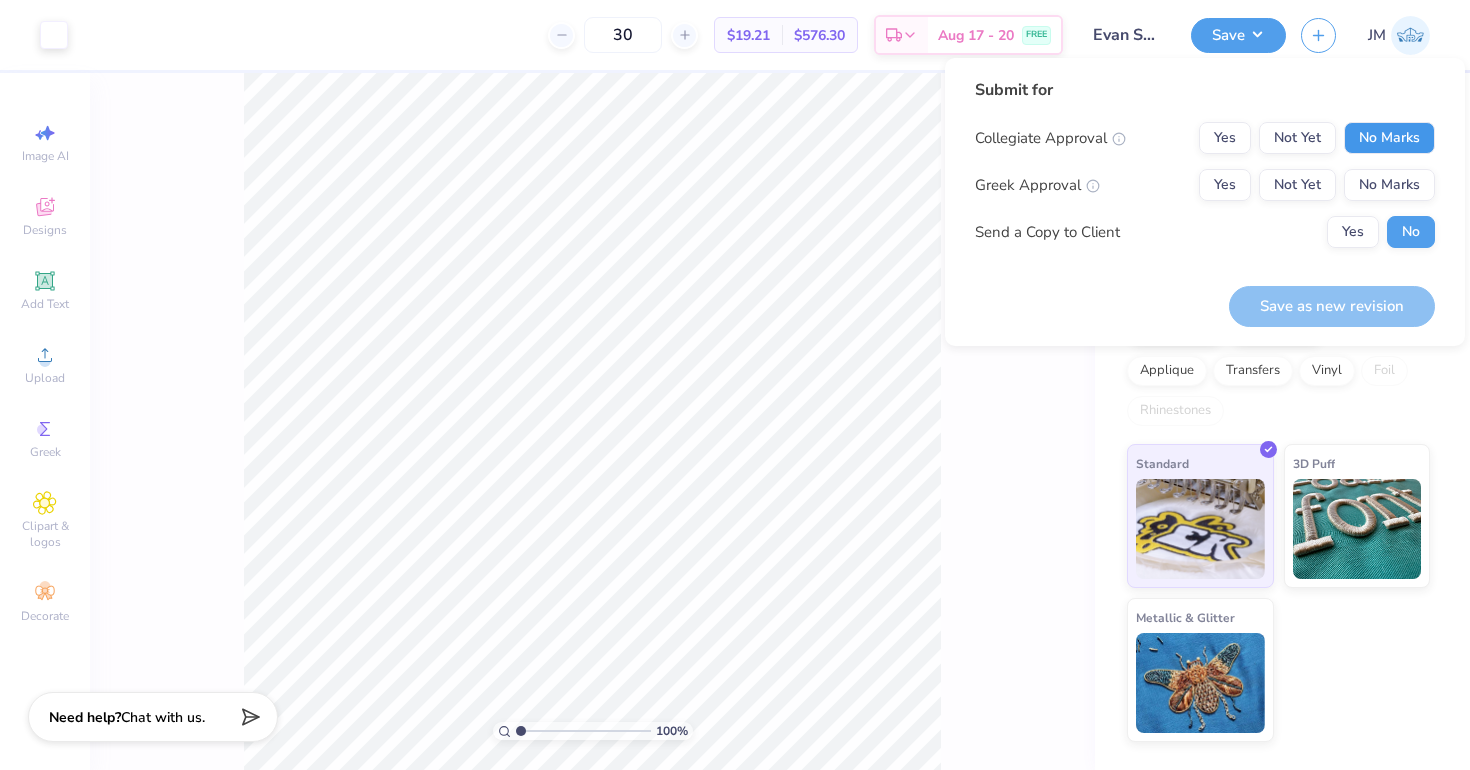 click on "No Marks" at bounding box center (1389, 138) 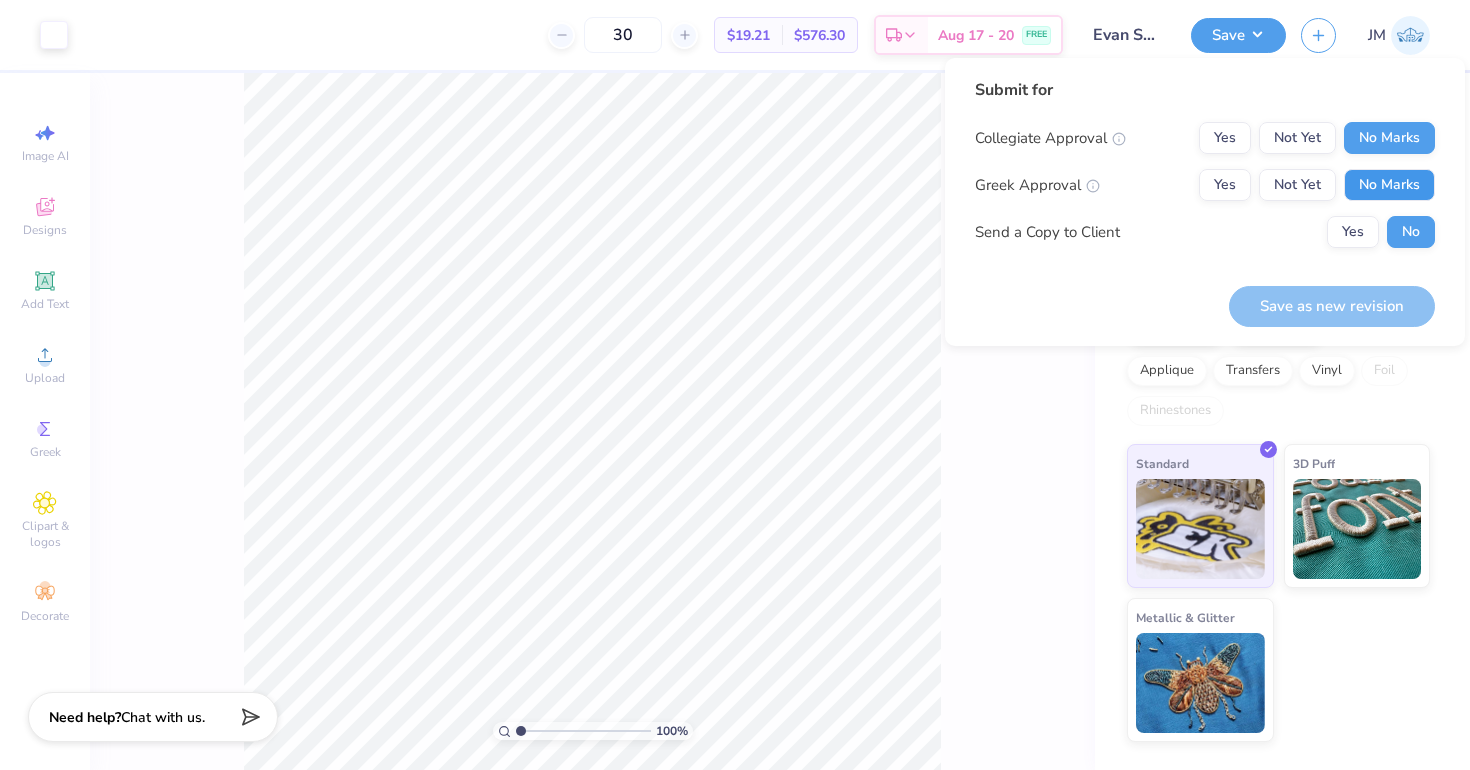 click on "No Marks" at bounding box center [1389, 185] 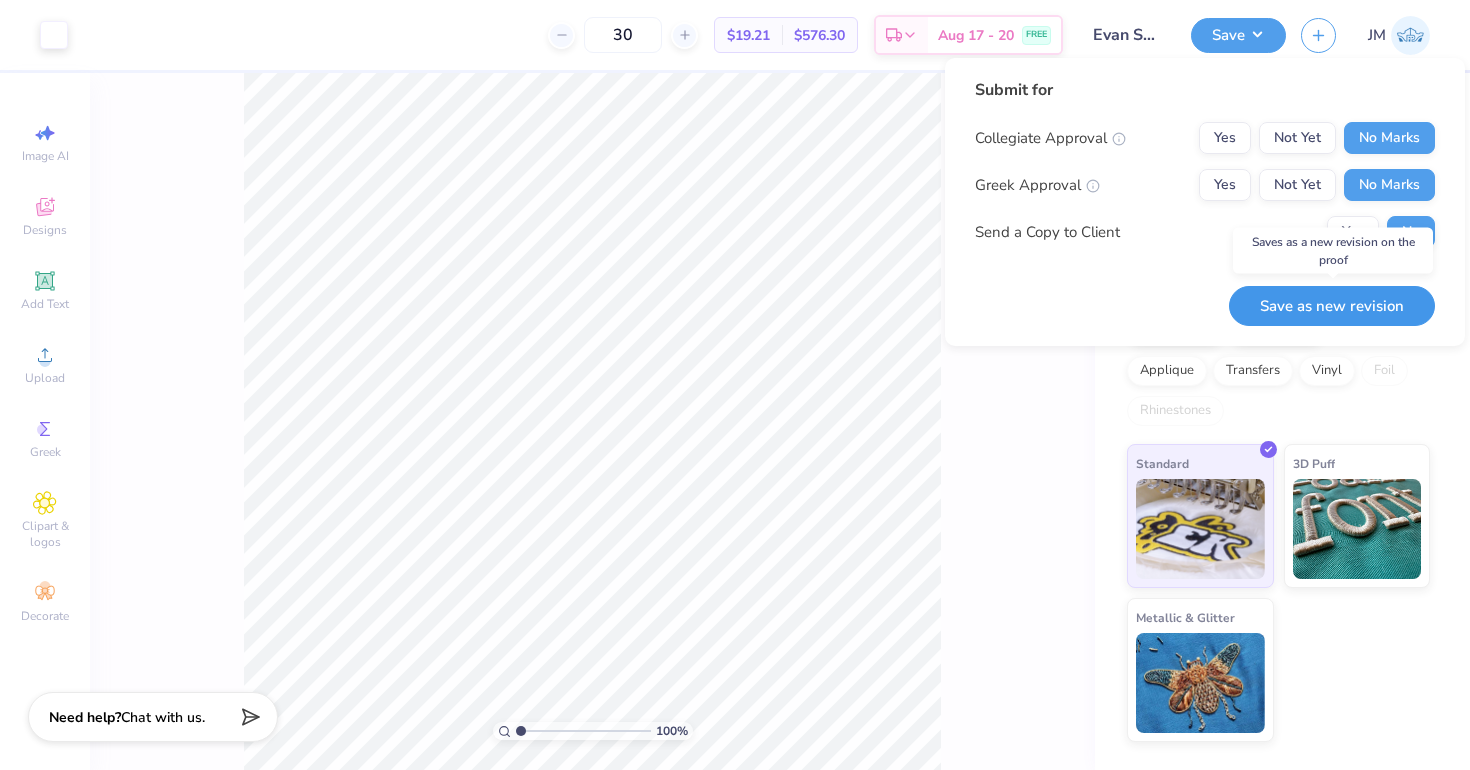 click on "Save as new revision" at bounding box center [1332, 306] 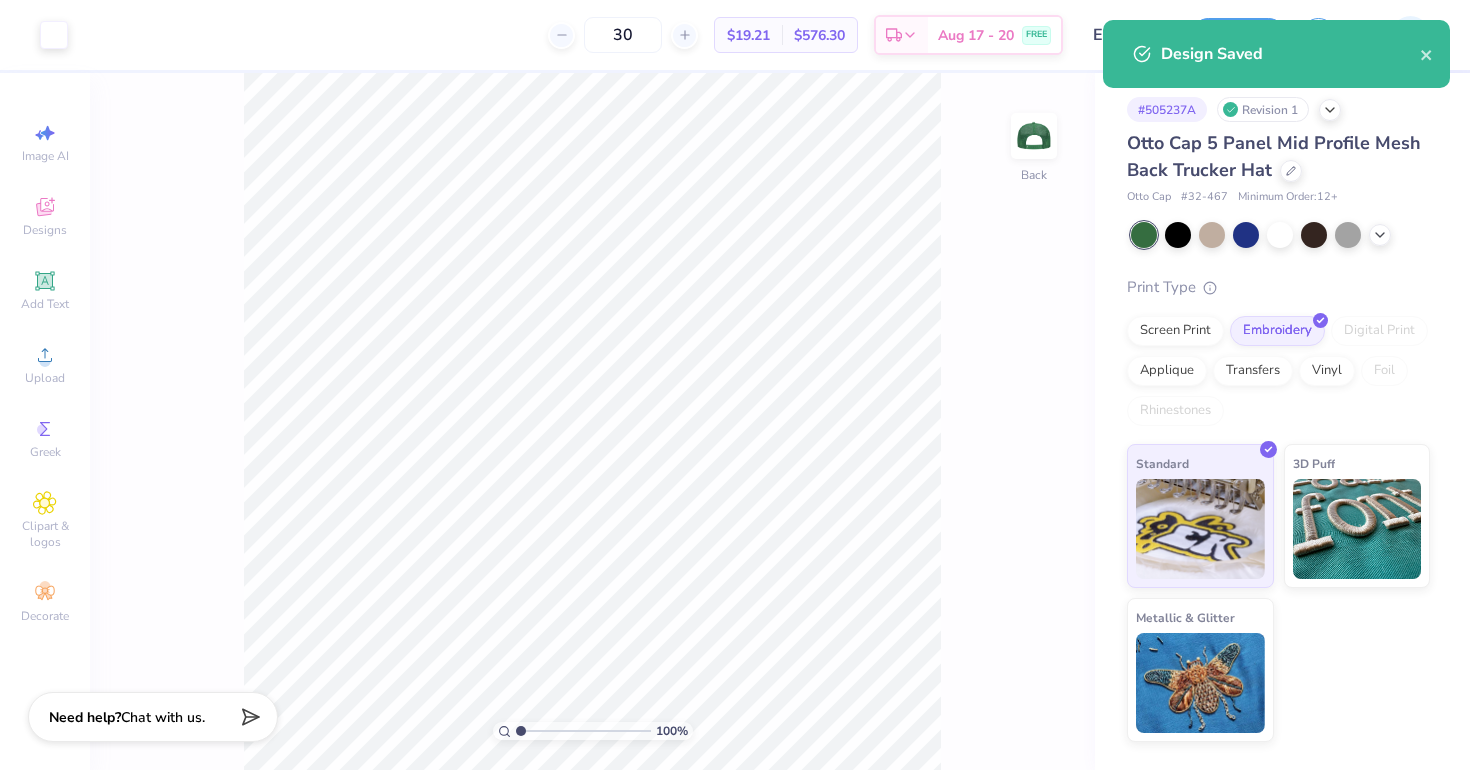 click on "Design Saved" at bounding box center (1276, 54) 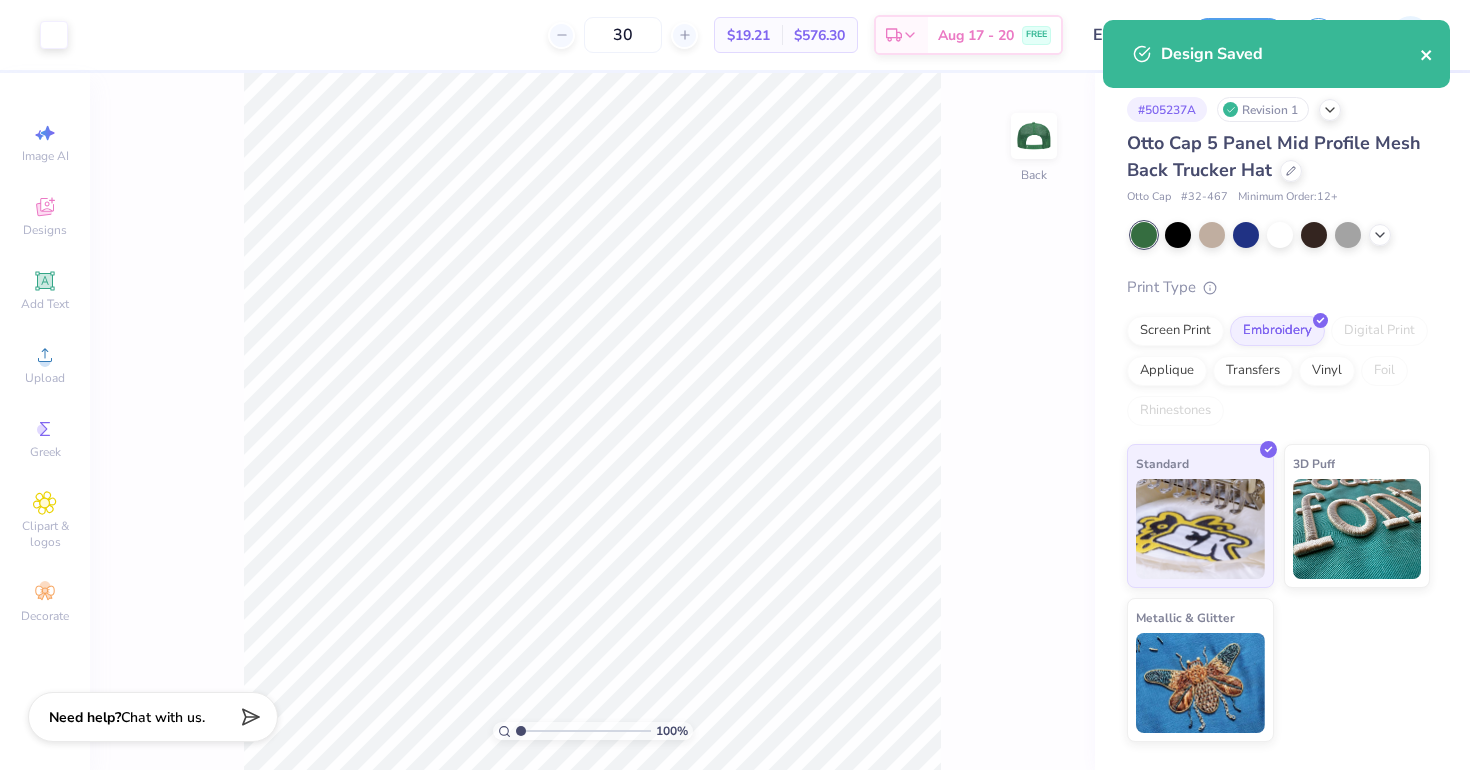 click 